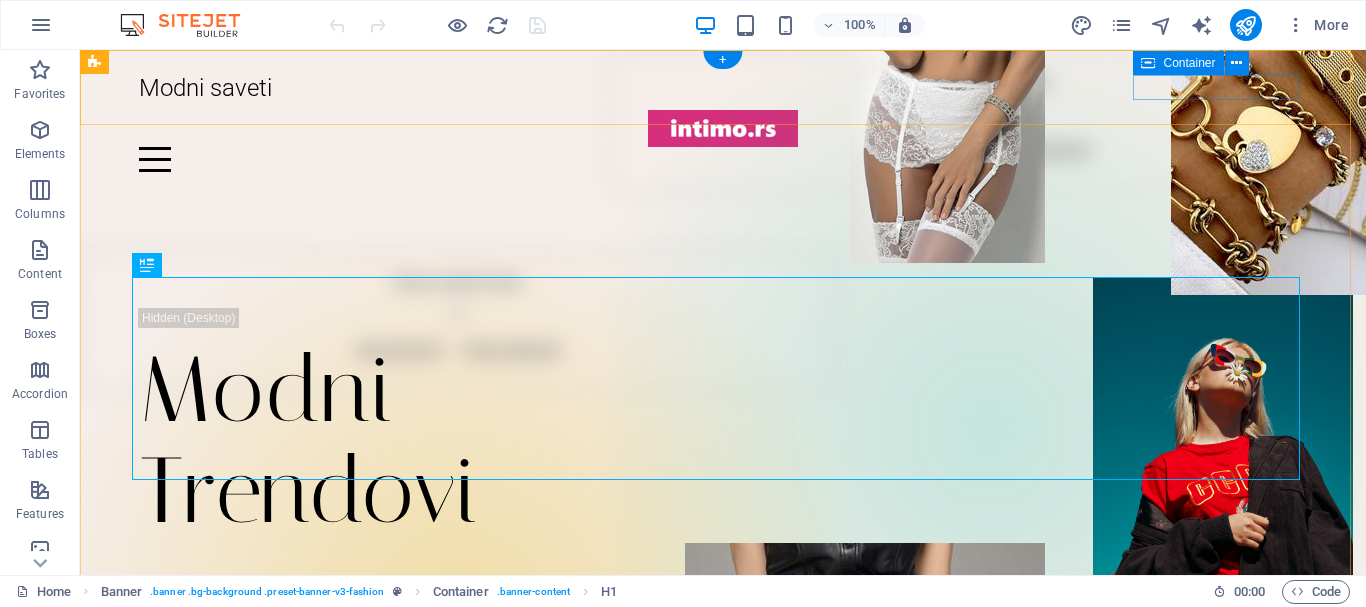 scroll, scrollTop: 0, scrollLeft: 0, axis: both 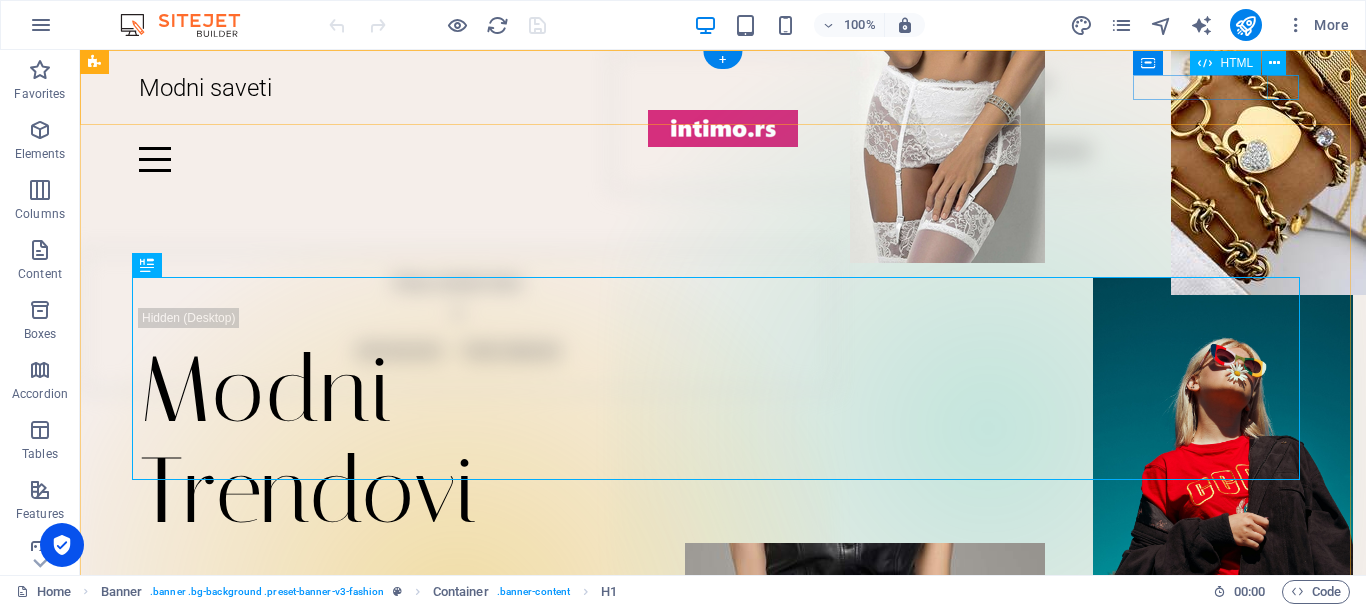 click at bounding box center [723, 159] 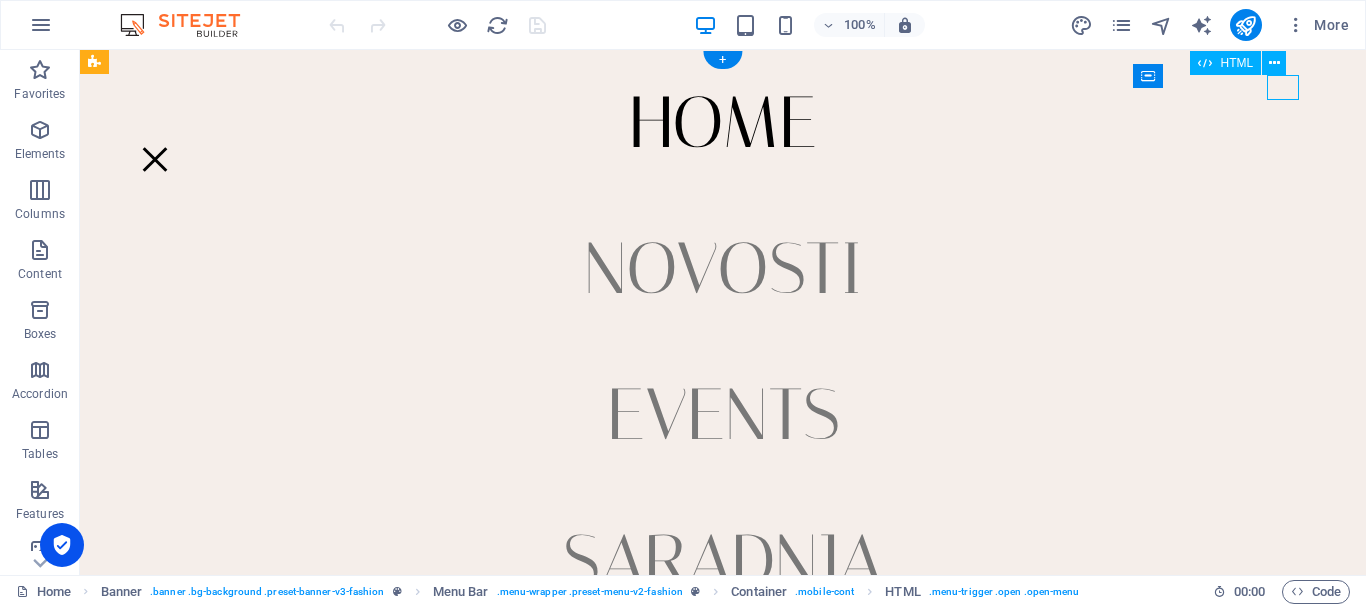 click at bounding box center [155, 159] 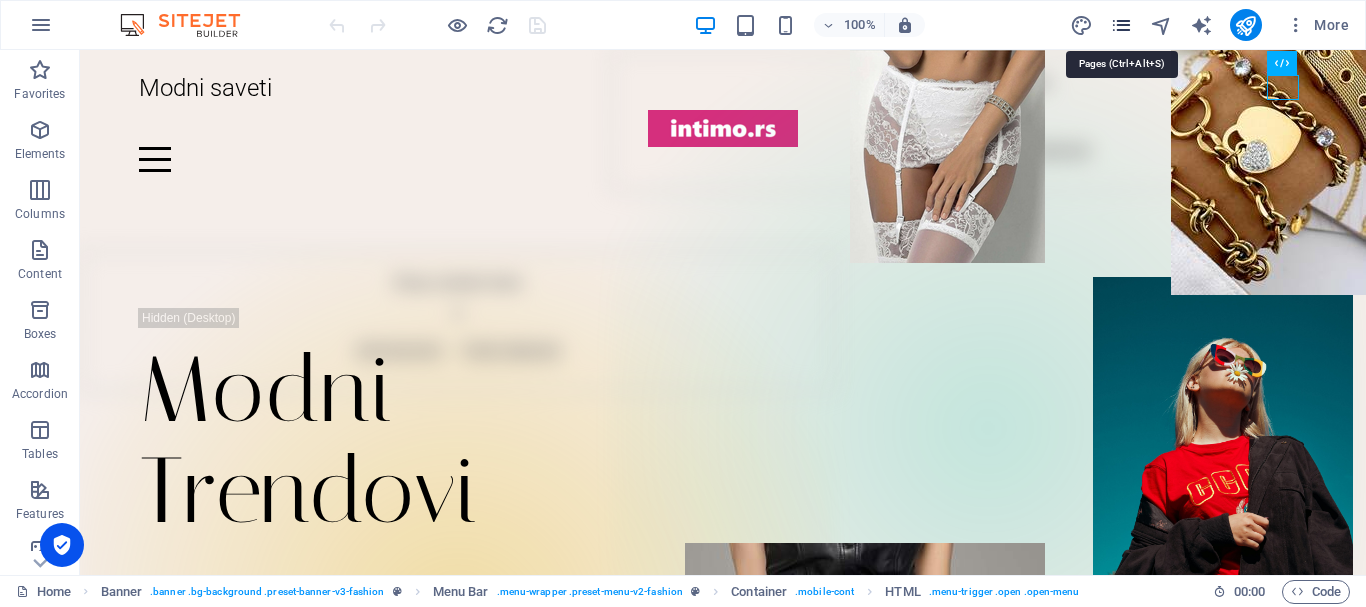 click at bounding box center (1121, 25) 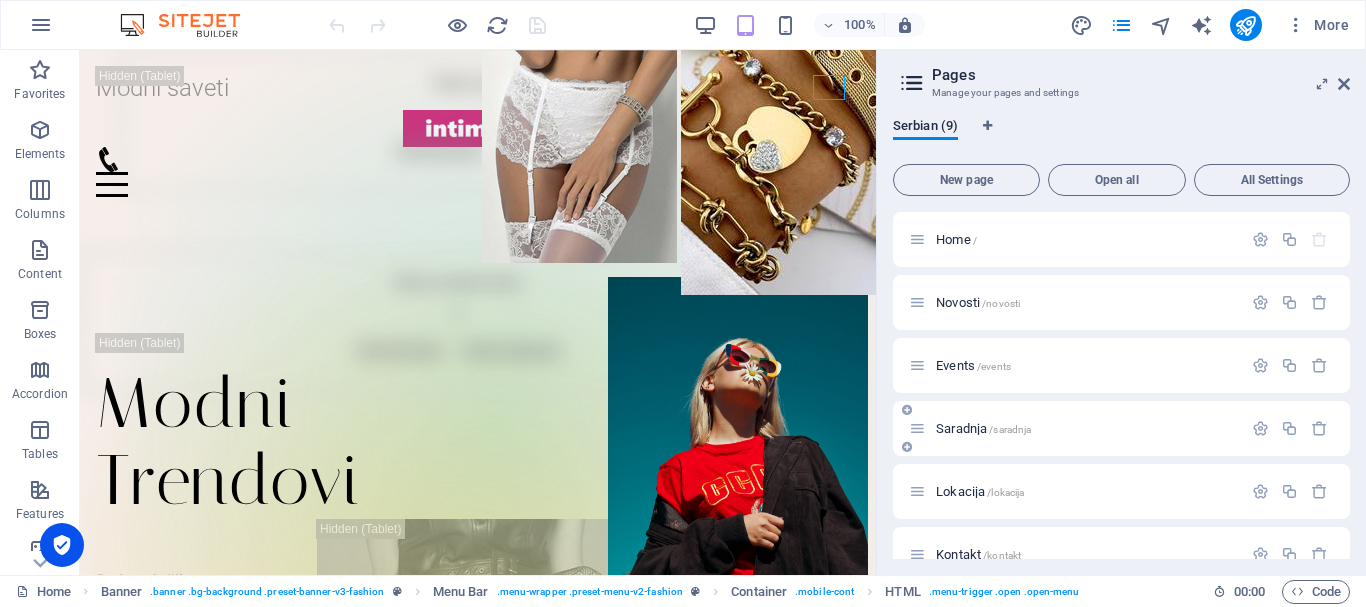 click on "Saradnja /[GEOGRAPHIC_DATA]" at bounding box center [983, 428] 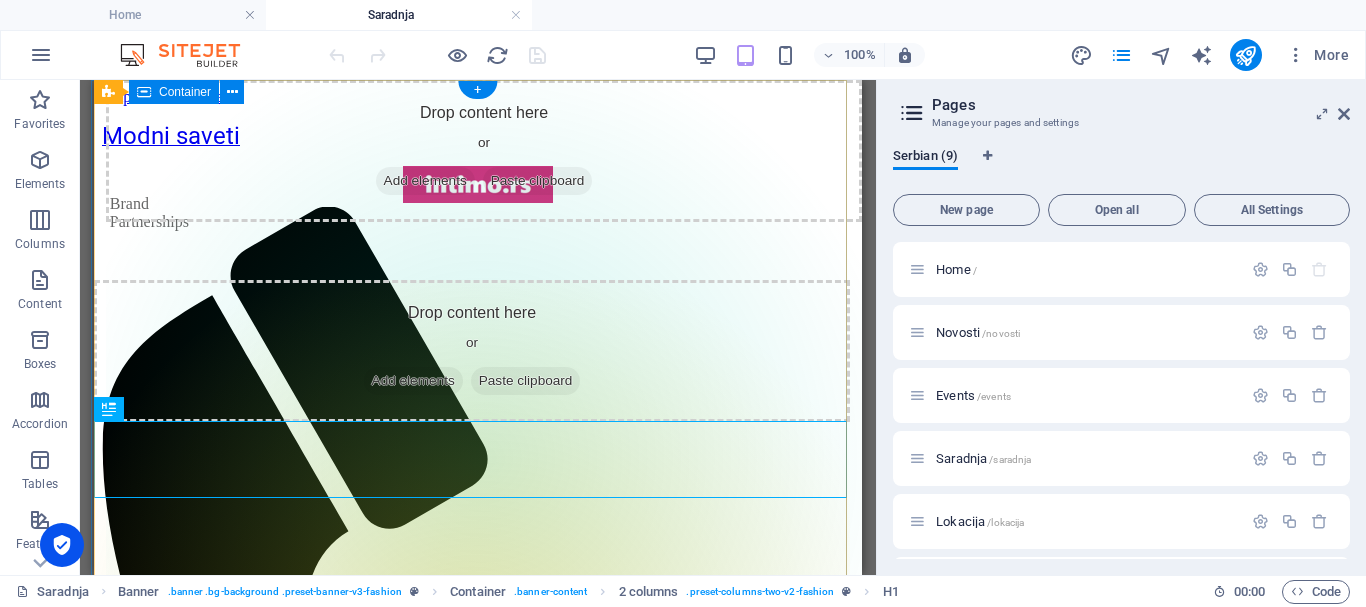 scroll, scrollTop: 0, scrollLeft: 0, axis: both 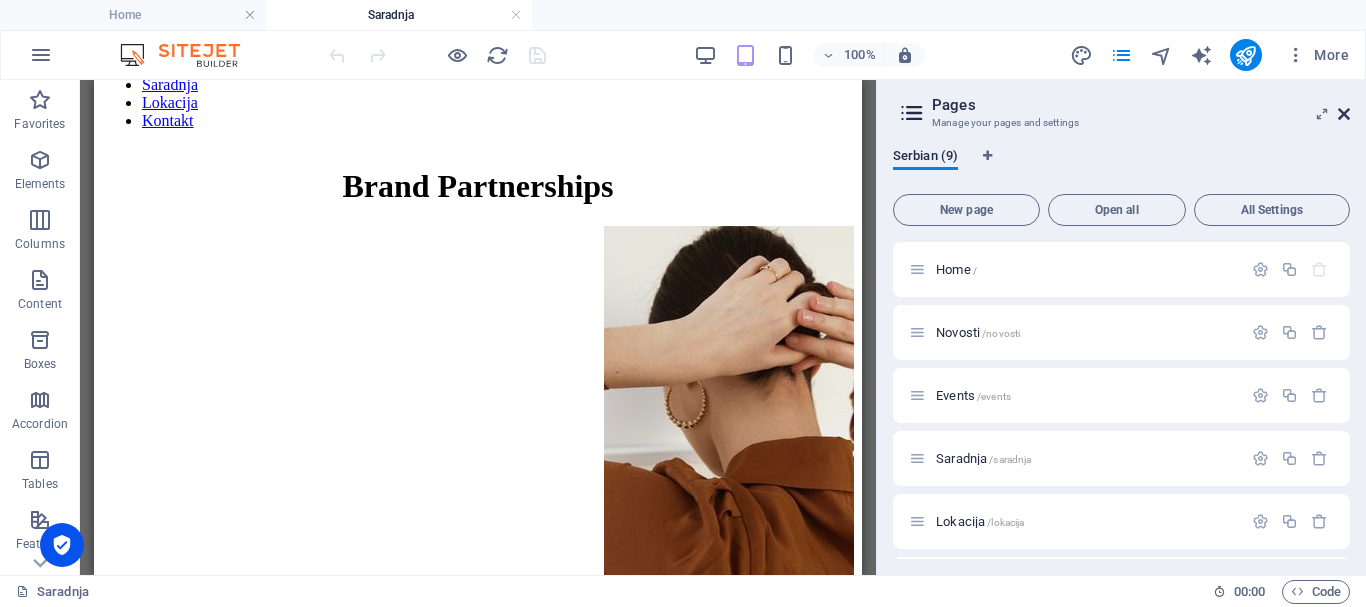click at bounding box center [1344, 114] 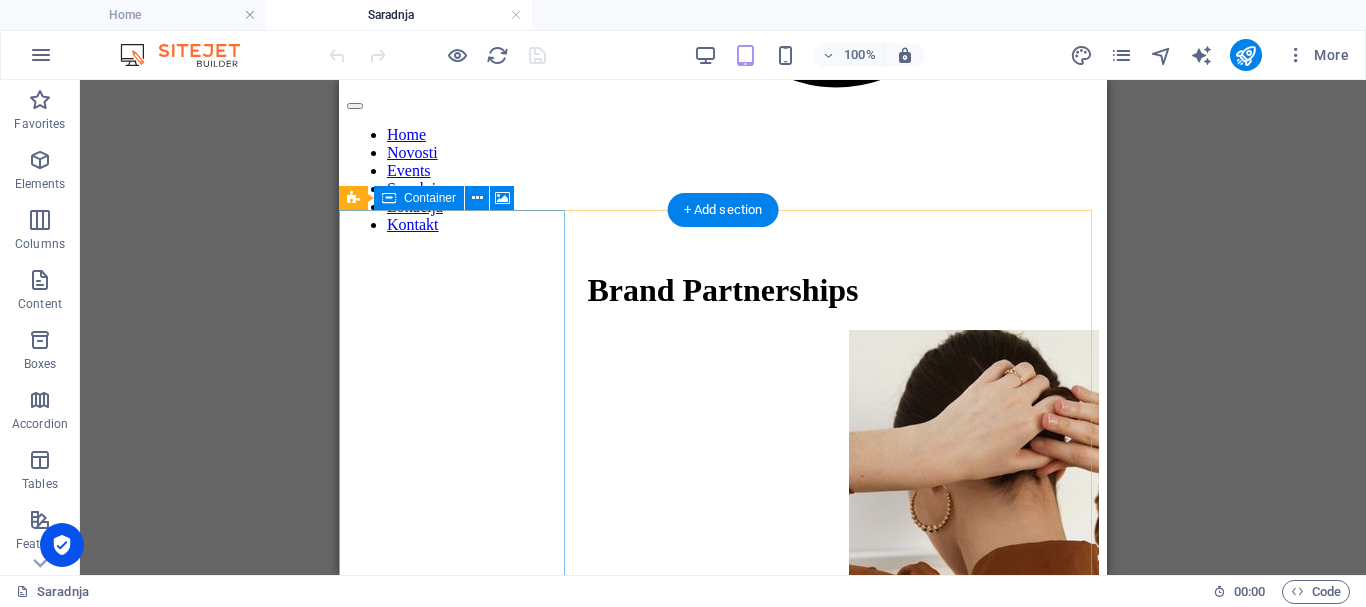 scroll, scrollTop: 1100, scrollLeft: 0, axis: vertical 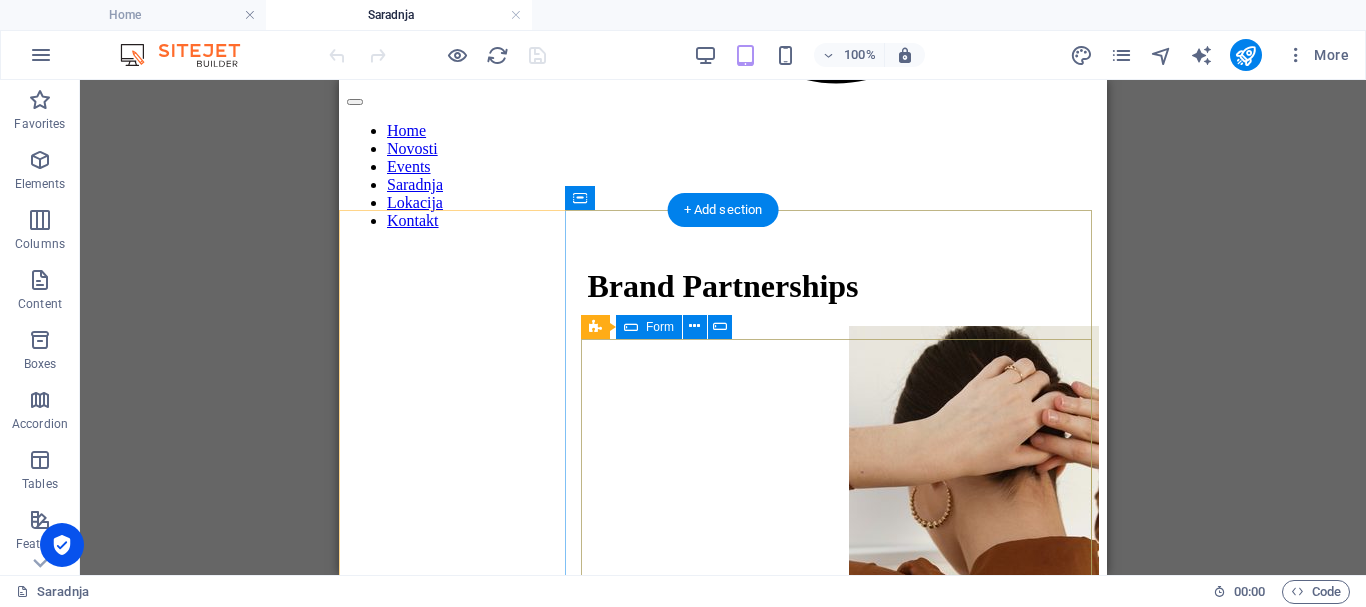 click on "Brand Partnerships Perks of collaboration Customer connection Drink & snacks Communal workspace Tech driven dashboard" at bounding box center (723, 904) 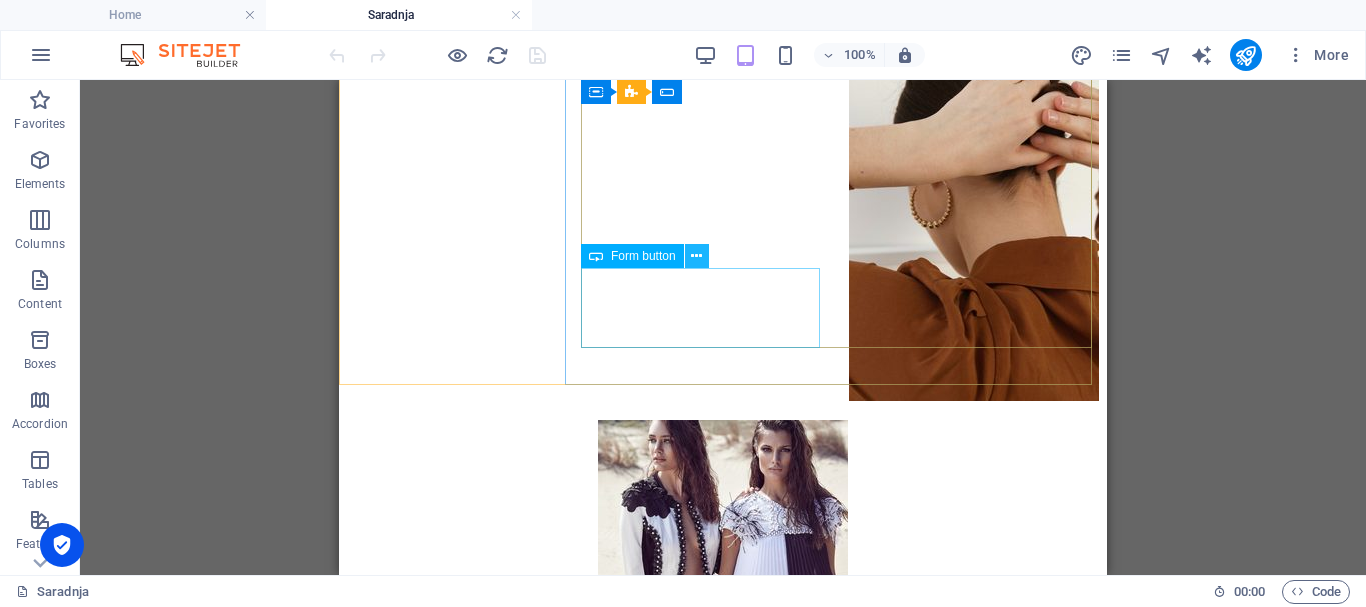 click at bounding box center [696, 256] 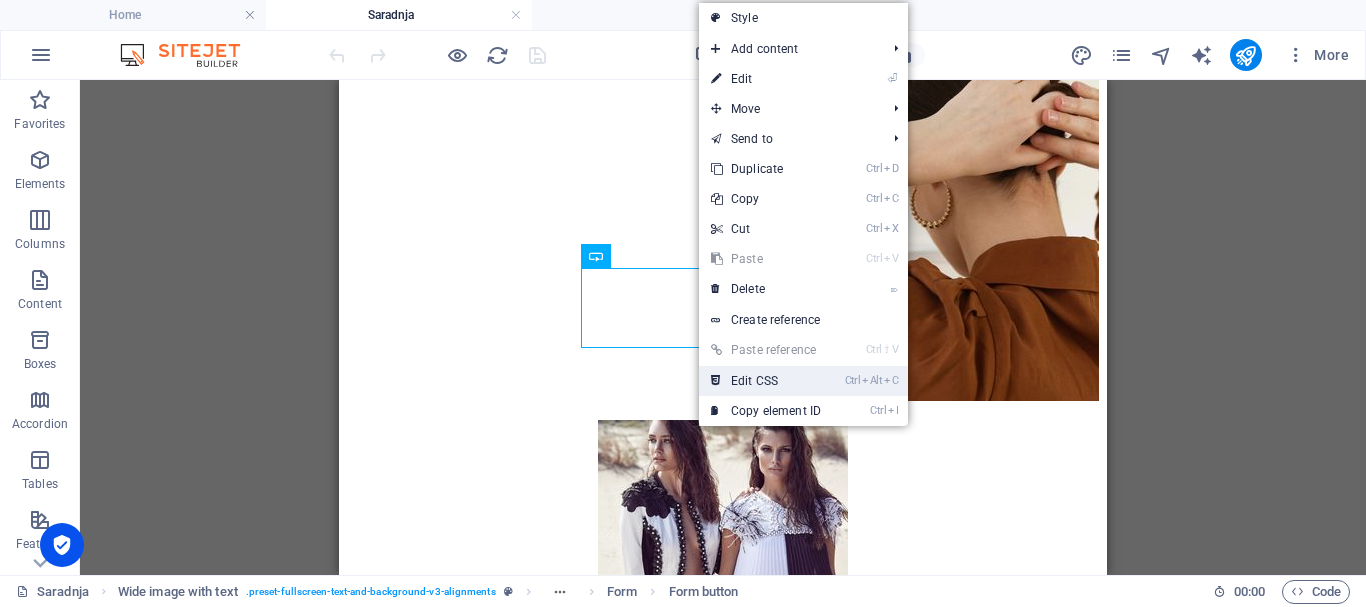 click on "Ctrl Alt C  Edit CSS" at bounding box center (766, 381) 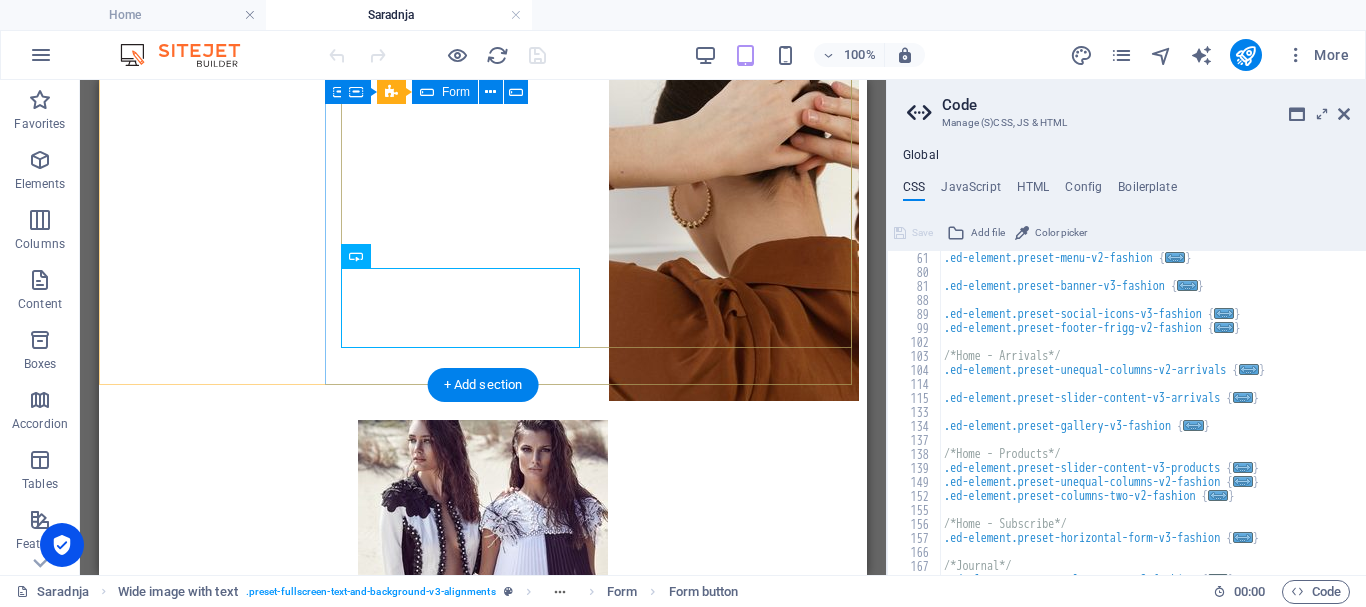 scroll, scrollTop: 840, scrollLeft: 0, axis: vertical 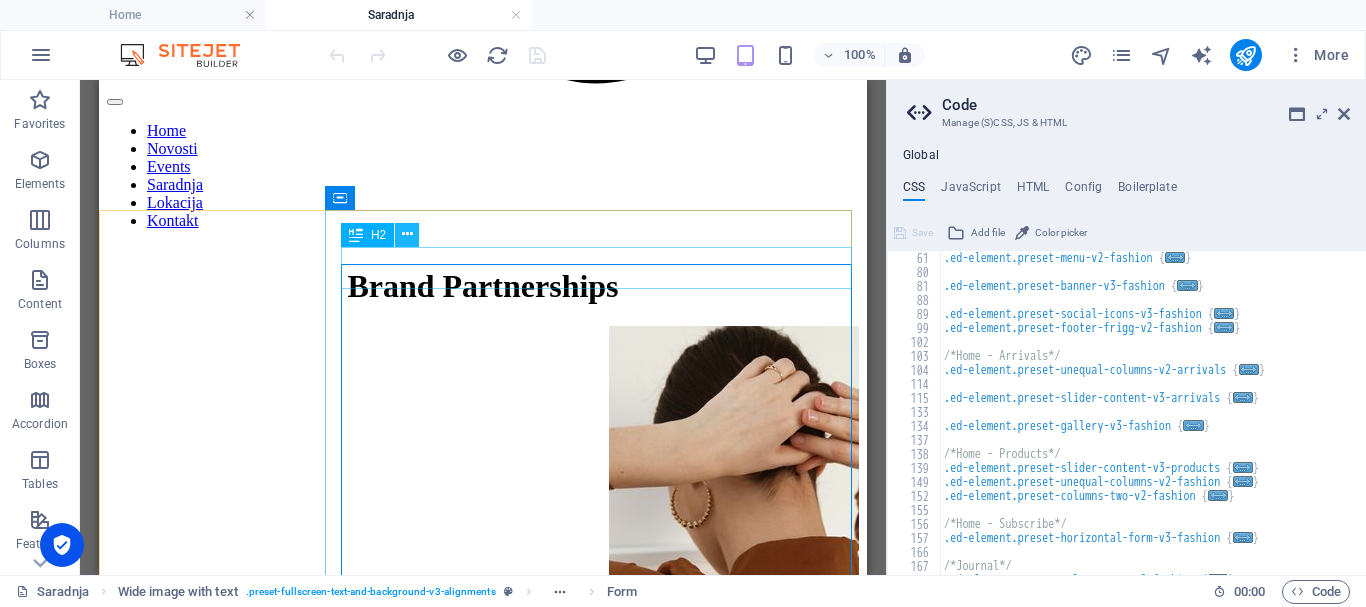 click at bounding box center [407, 234] 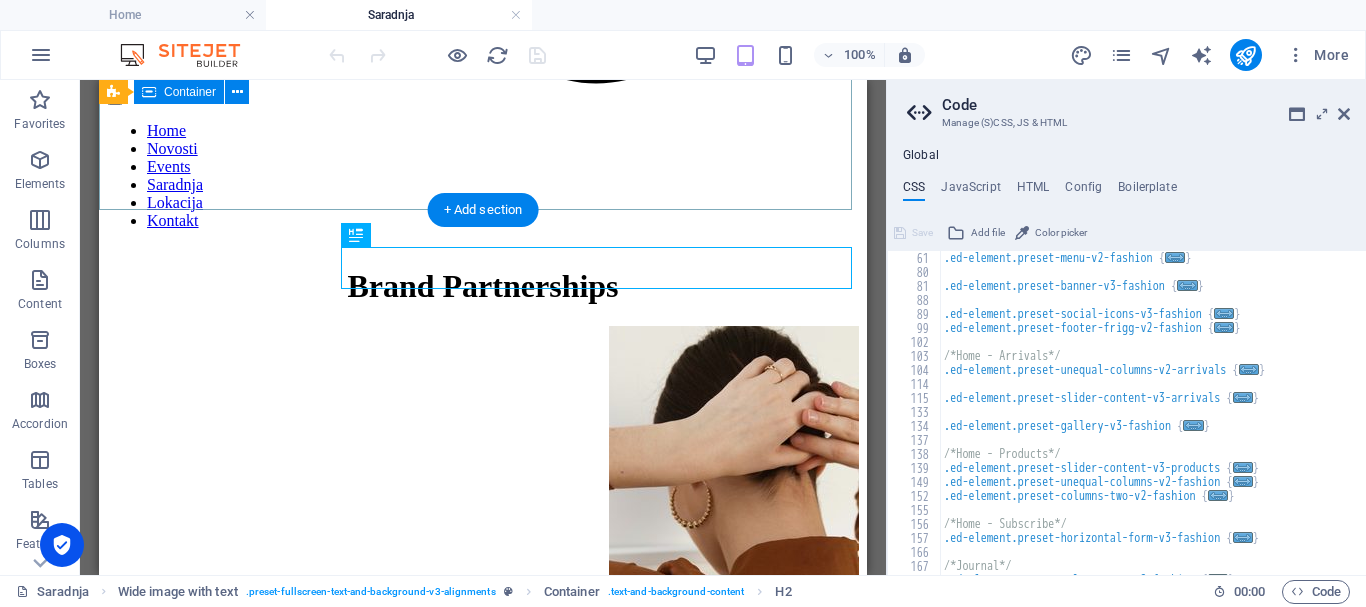 drag, startPoint x: 305, startPoint y: 151, endPoint x: 382, endPoint y: 294, distance: 162.41306 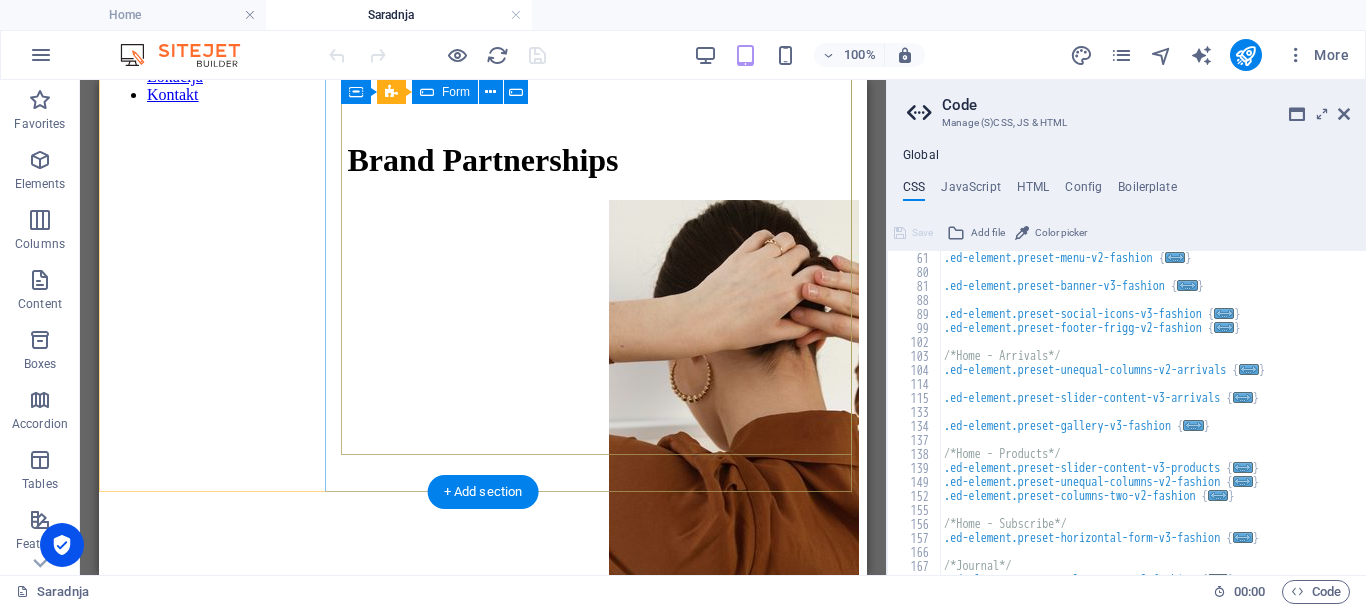 scroll, scrollTop: 1200, scrollLeft: 0, axis: vertical 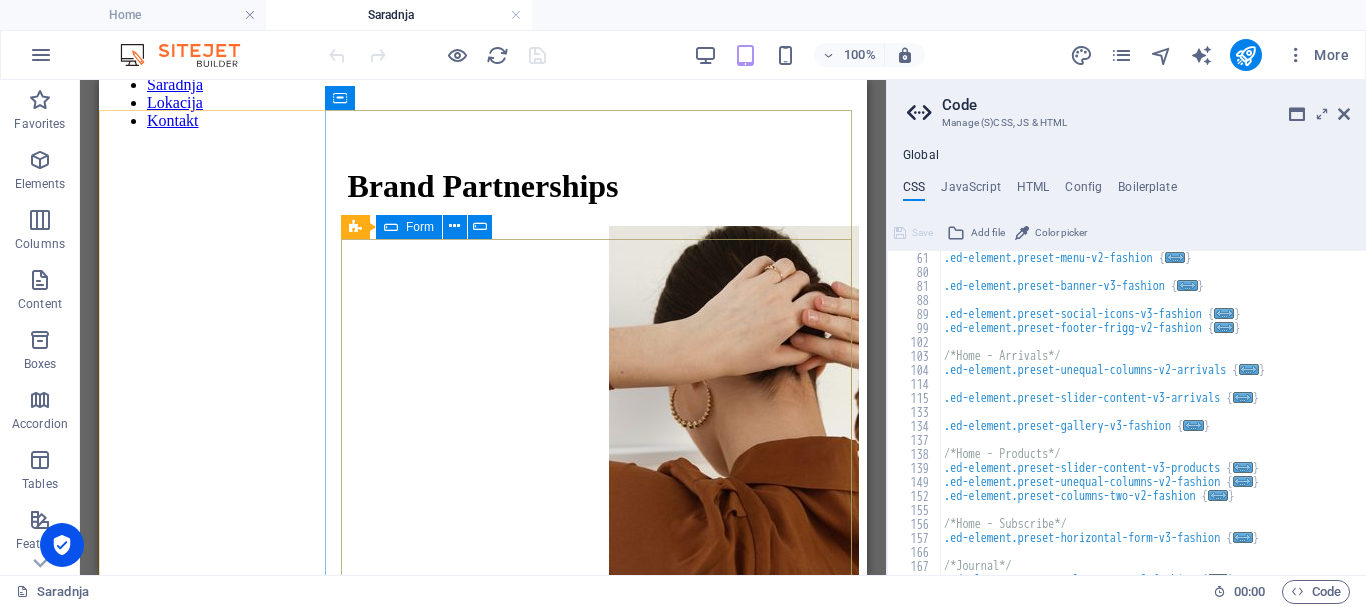click on "Form" at bounding box center (409, 227) 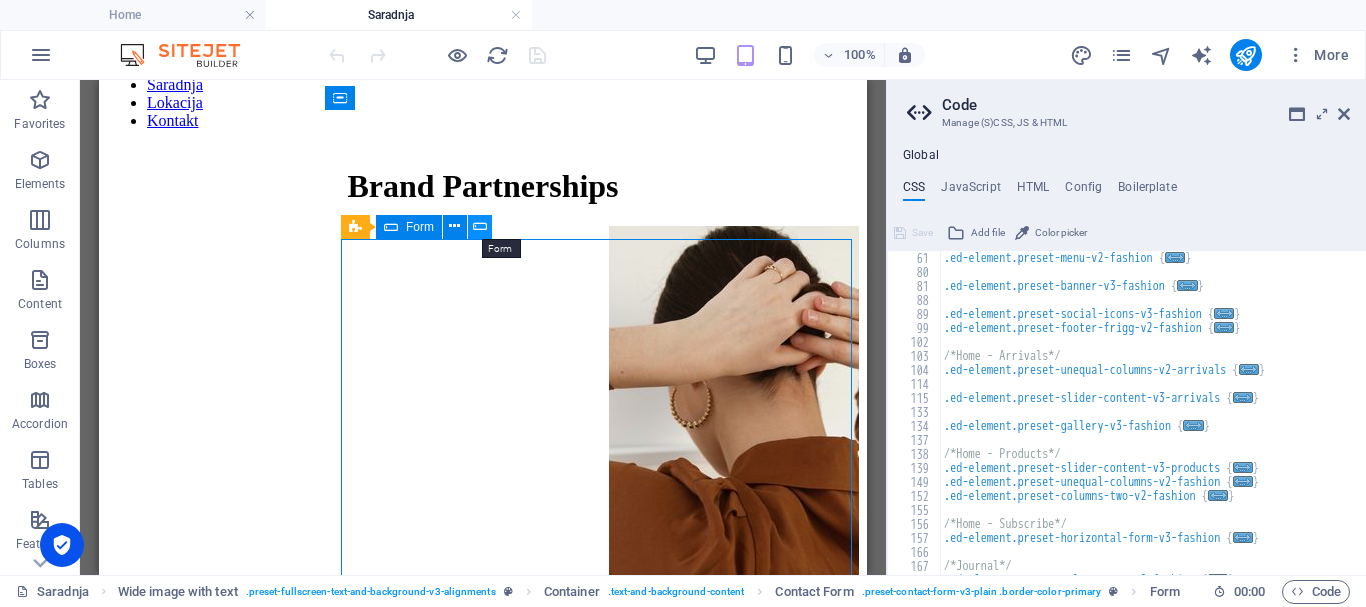 click at bounding box center (480, 226) 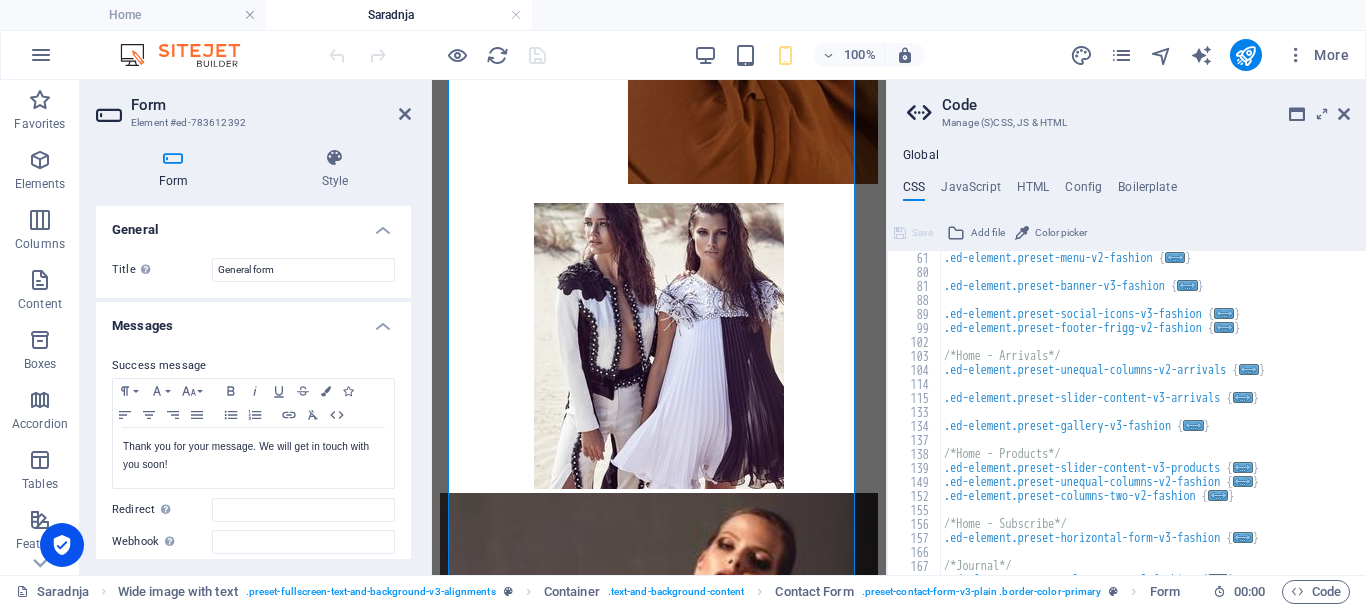 scroll, scrollTop: 2318, scrollLeft: 0, axis: vertical 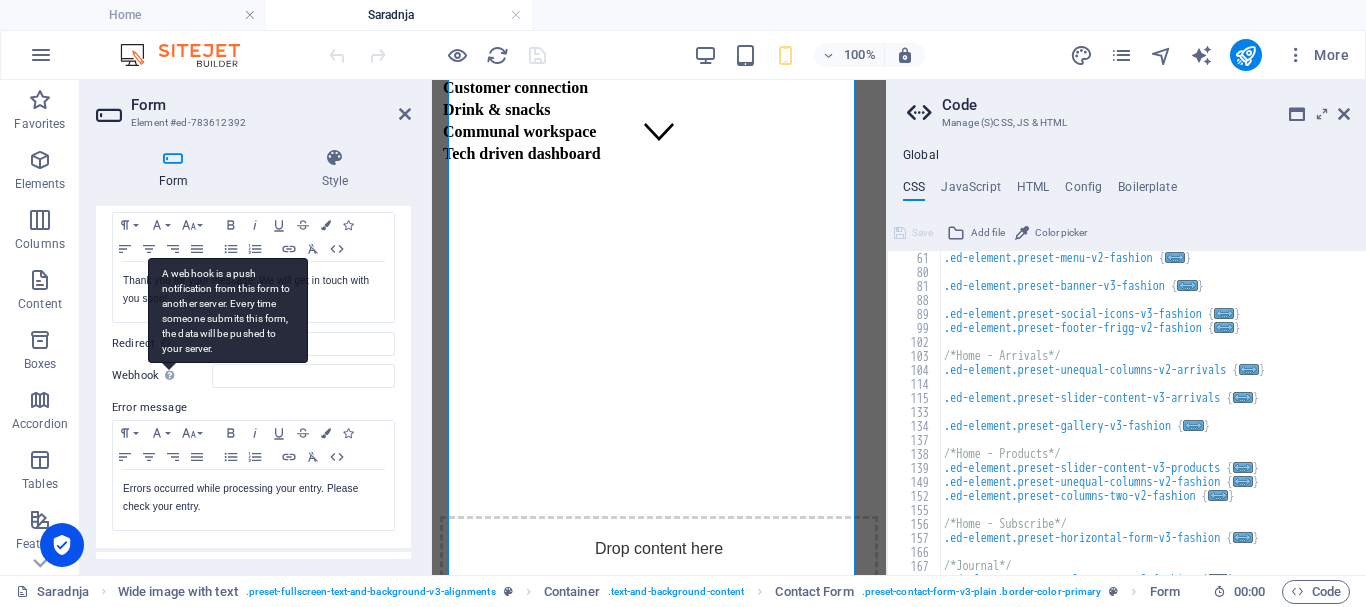 drag, startPoint x: 111, startPoint y: 372, endPoint x: 160, endPoint y: 374, distance: 49.0408 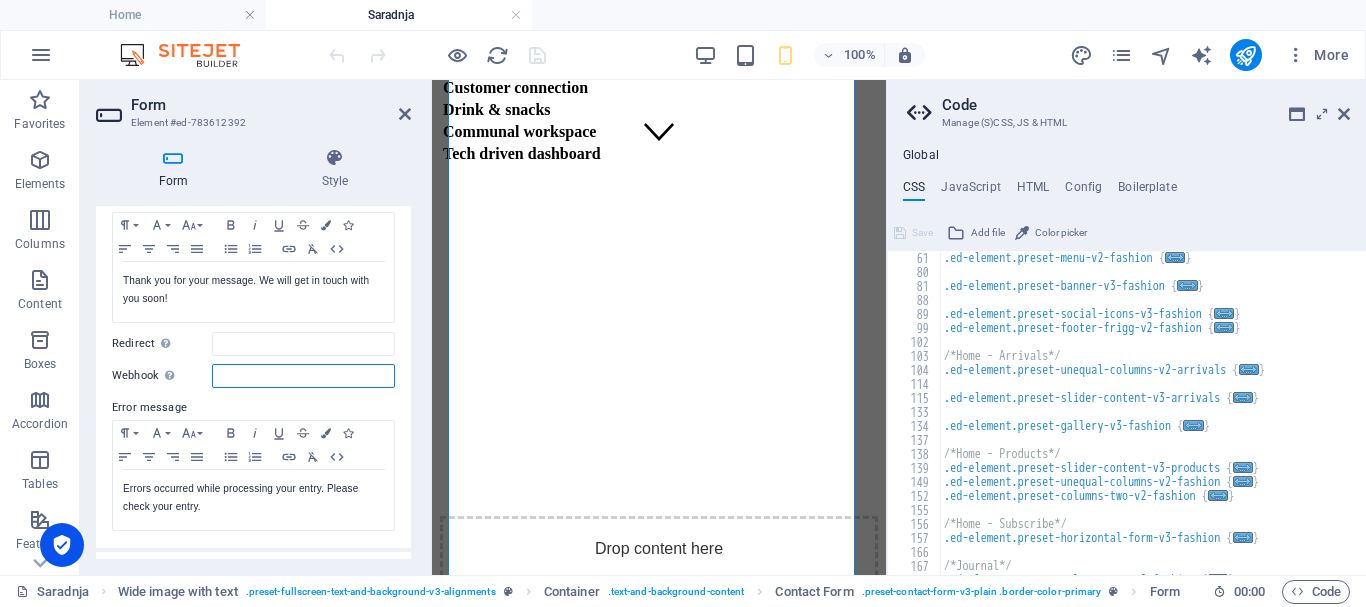 click on "Webhook A webhook is a push notification from this form to another server. Every time someone submits this form, the data will be pushed to your server." at bounding box center (303, 376) 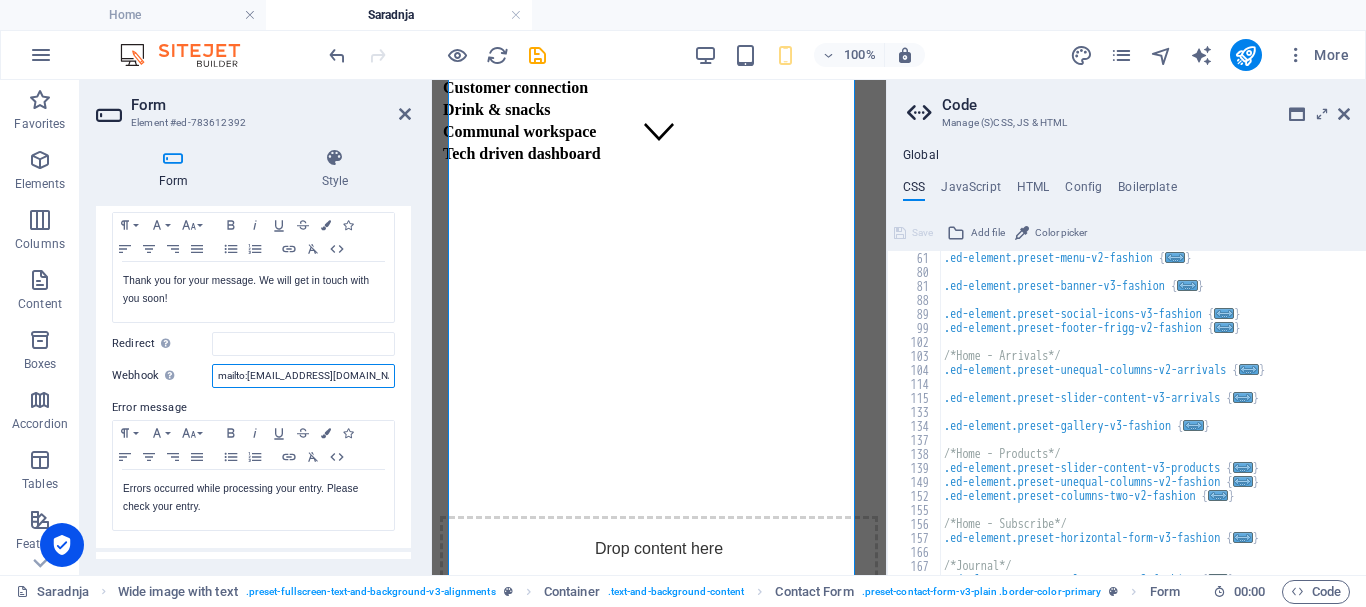 type on "mailto:[EMAIL_ADDRESS][DOMAIN_NAME]" 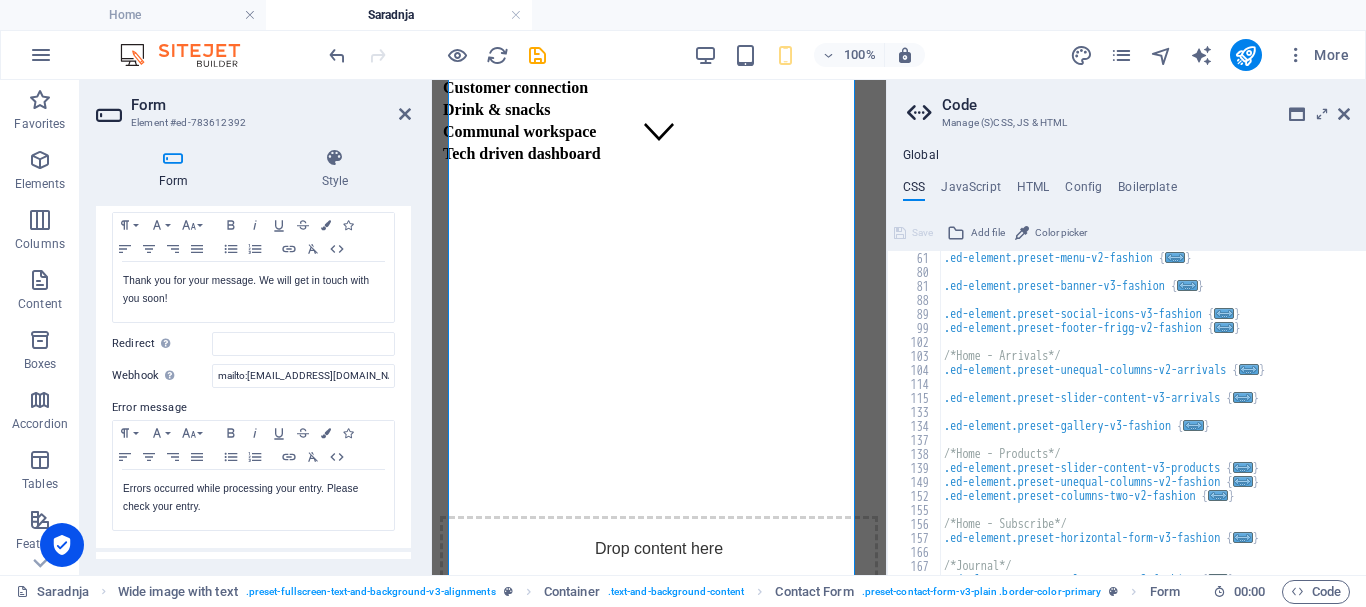 click on "Error message" at bounding box center [253, 408] 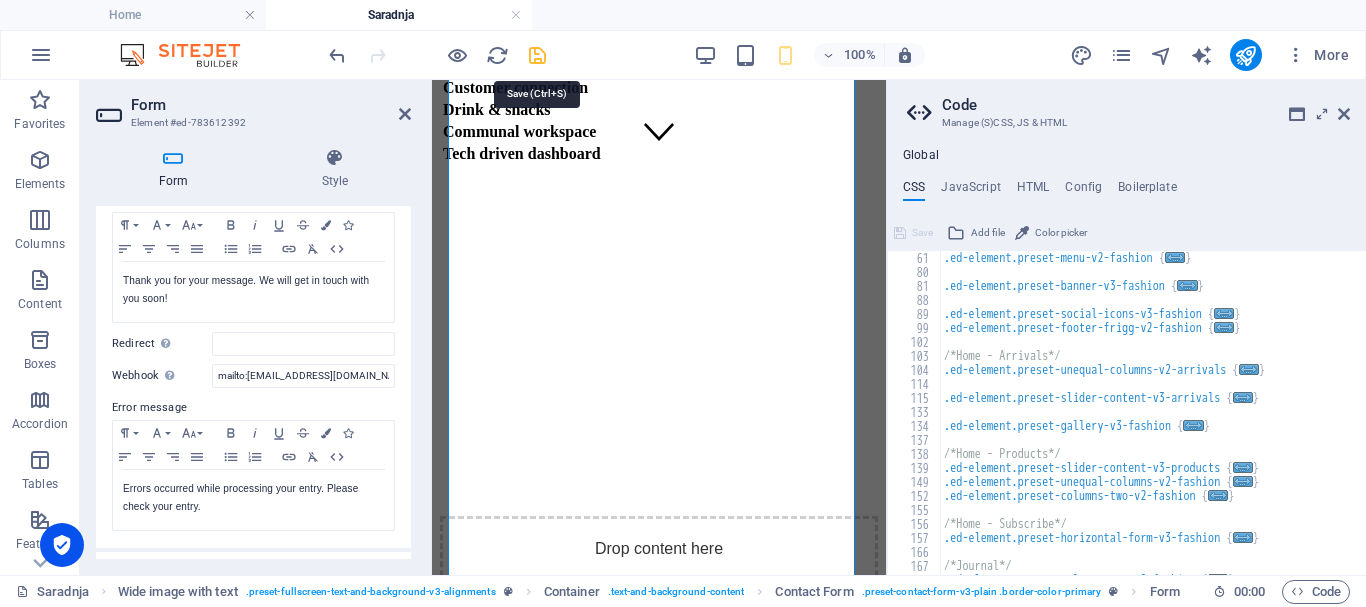 click at bounding box center [537, 55] 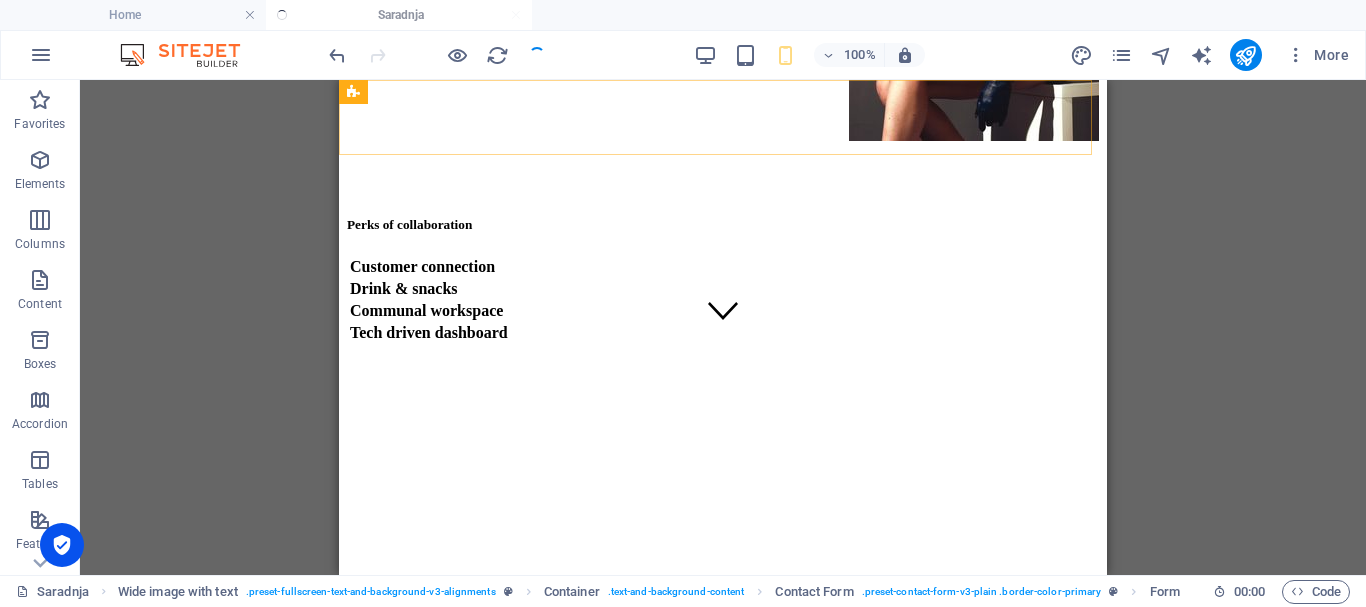 scroll, scrollTop: 1236, scrollLeft: 0, axis: vertical 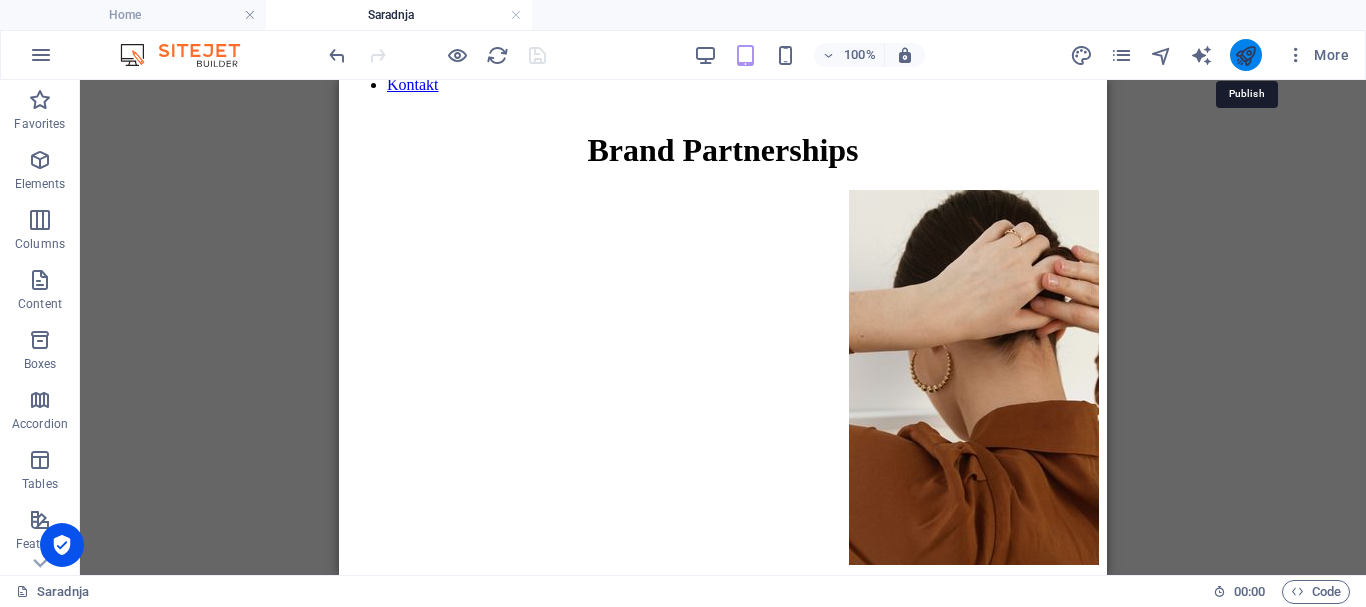 click at bounding box center [1245, 55] 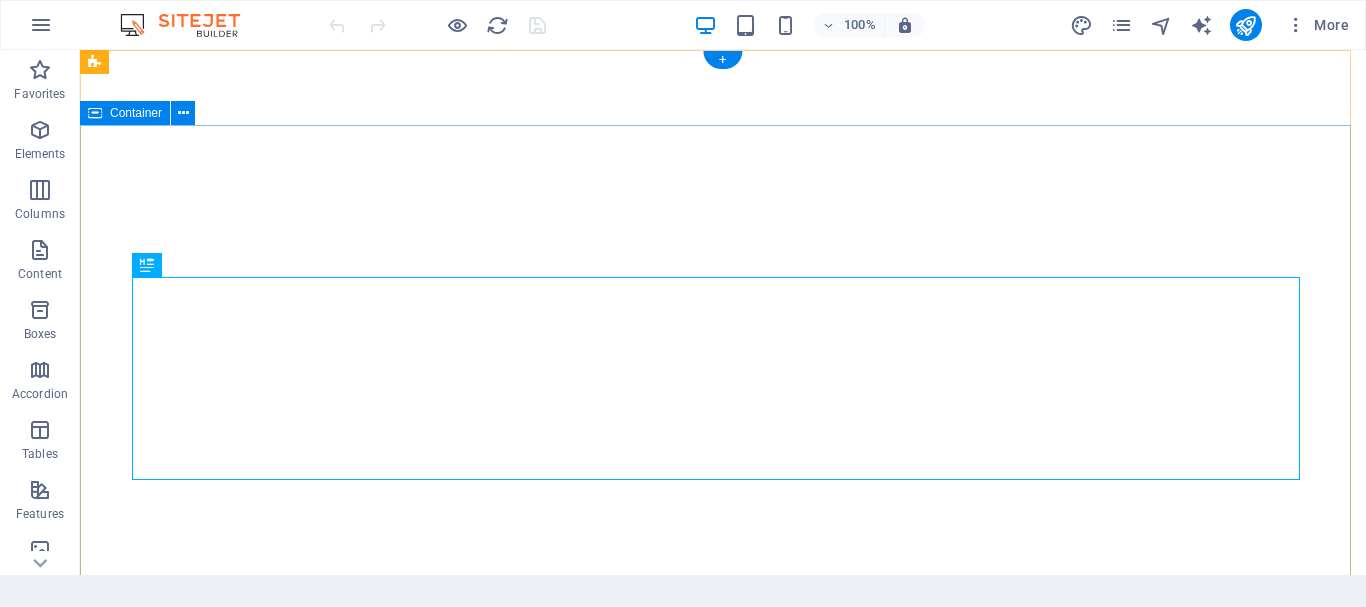 scroll, scrollTop: 0, scrollLeft: 0, axis: both 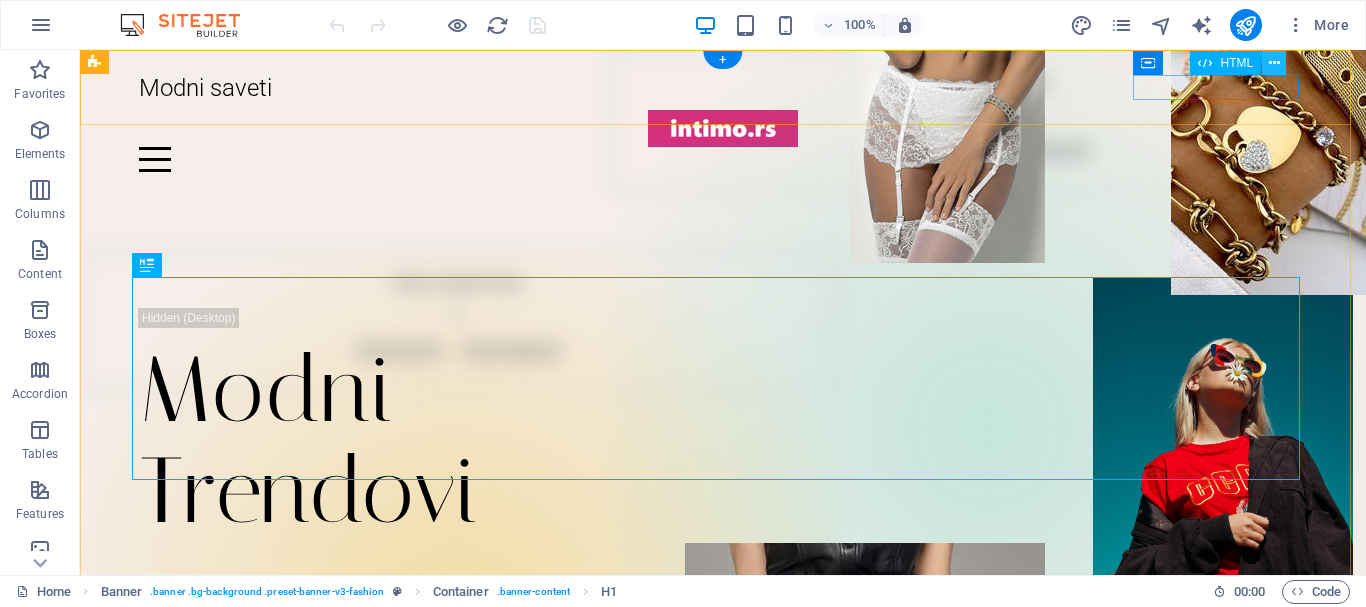 click at bounding box center [723, 159] 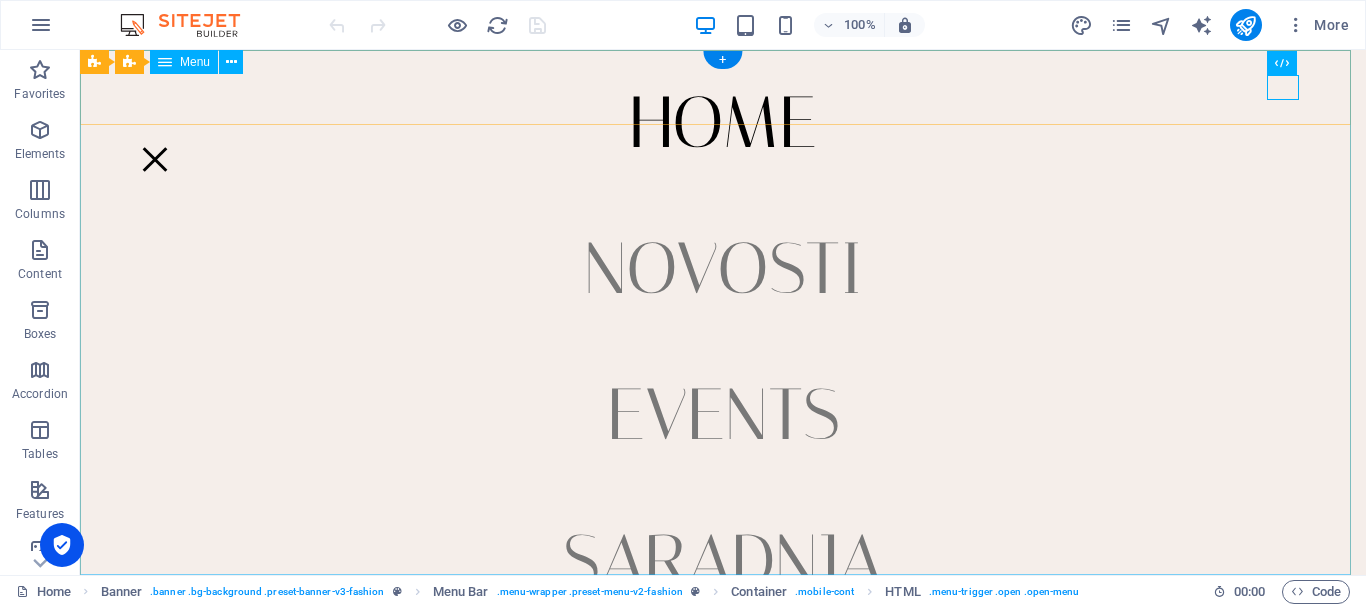 scroll, scrollTop: 100, scrollLeft: 0, axis: vertical 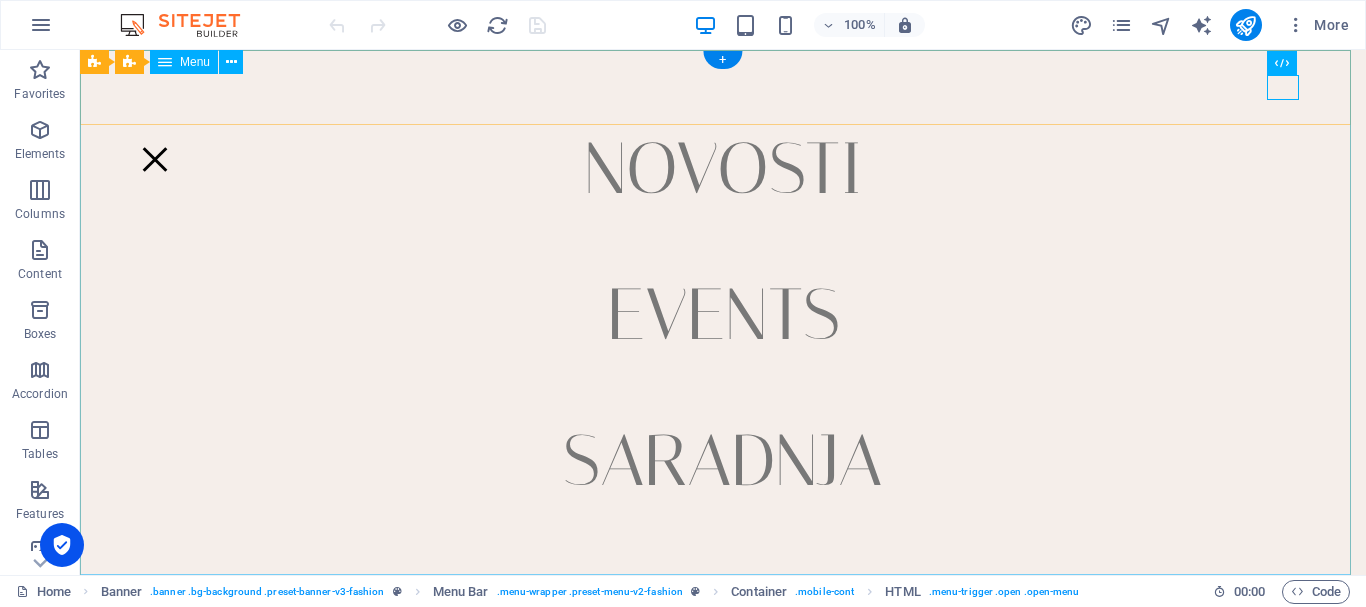 click on "Home Novosti Events Saradnja Lokacija Kontakt" at bounding box center (723, 312) 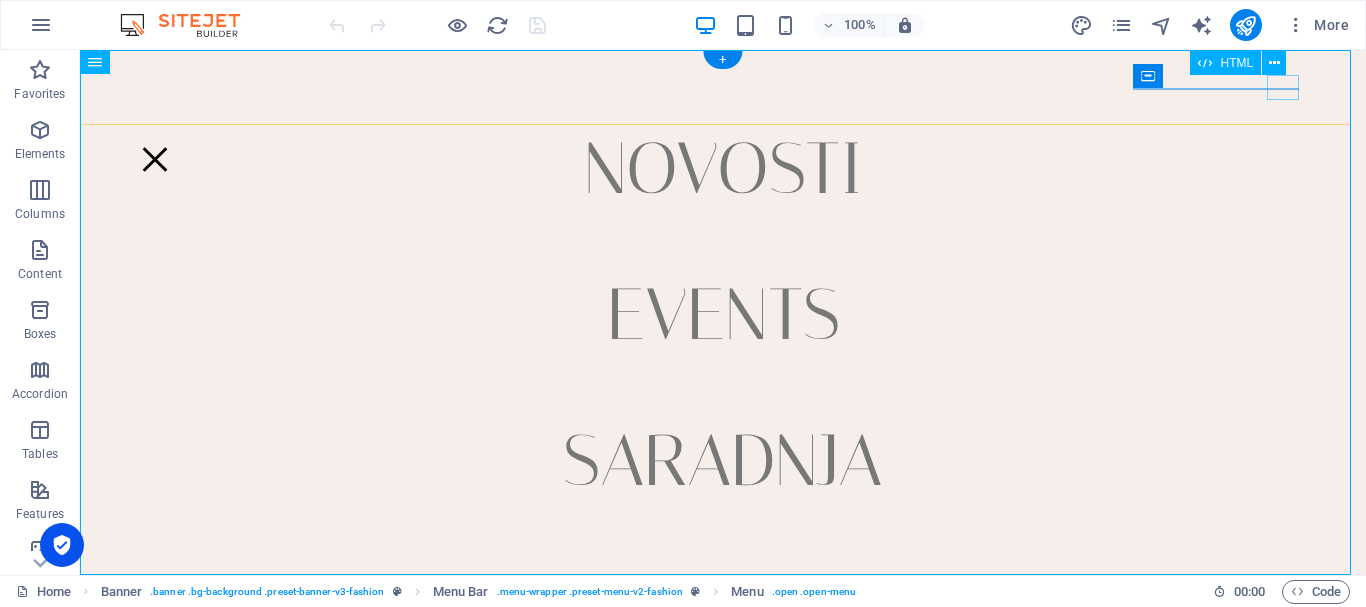 click at bounding box center (155, 159) 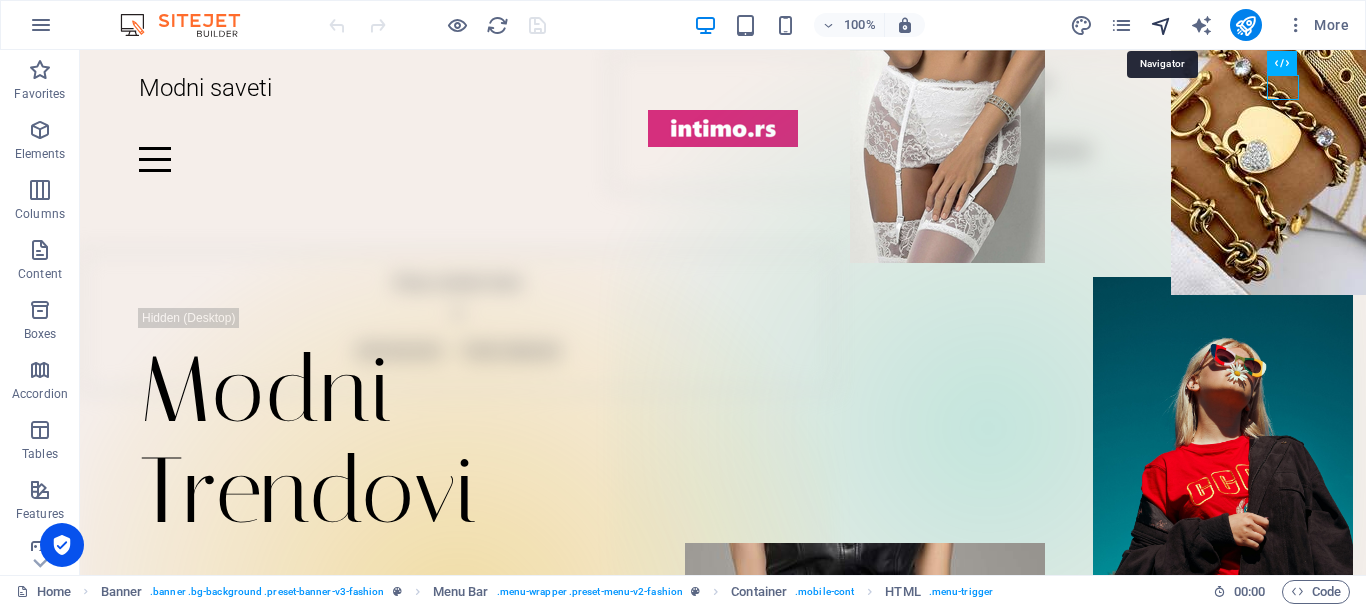 click at bounding box center (1161, 25) 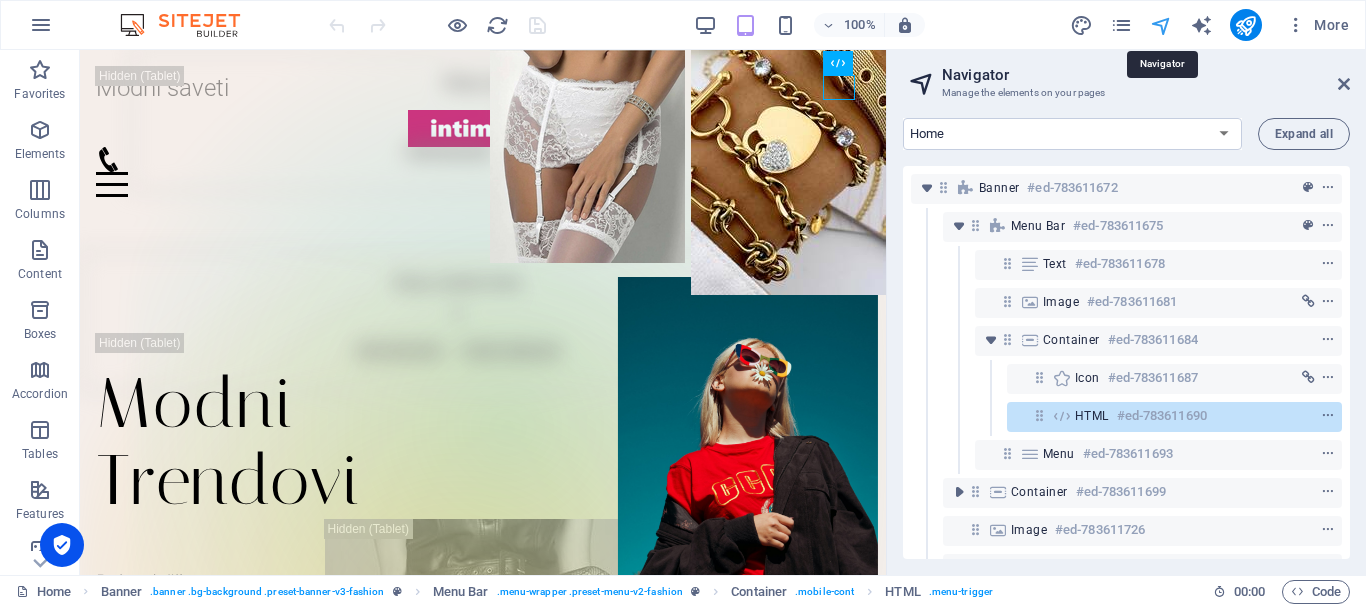 click at bounding box center [1161, 25] 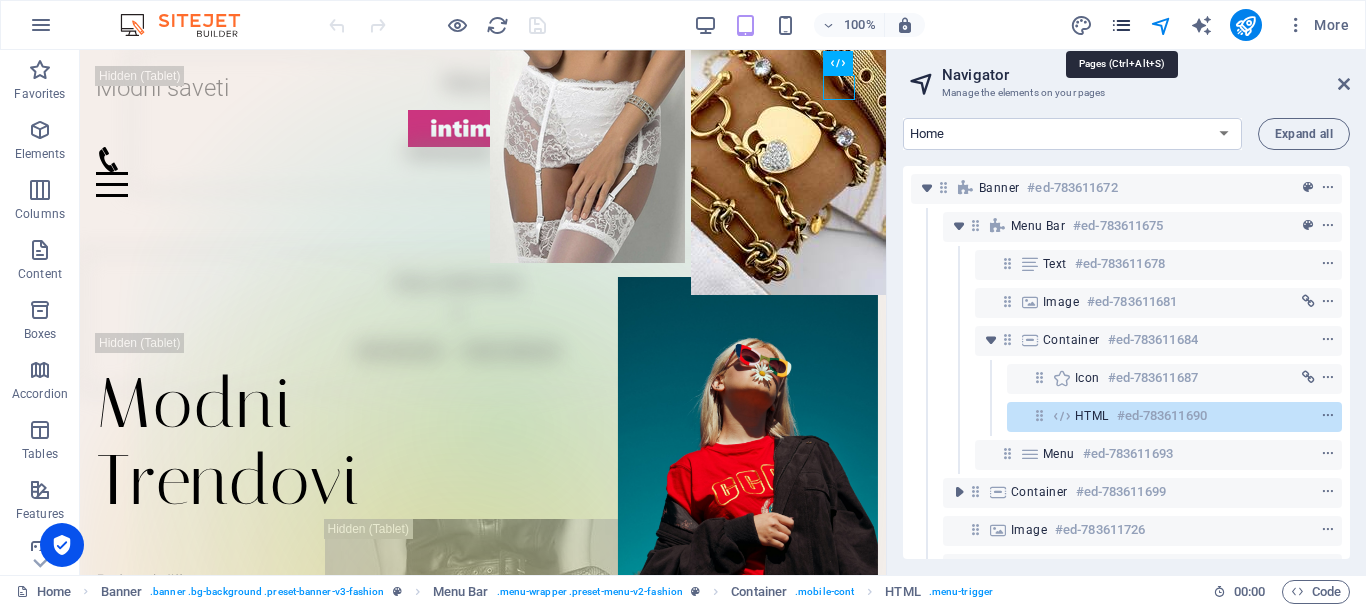 click at bounding box center [1121, 25] 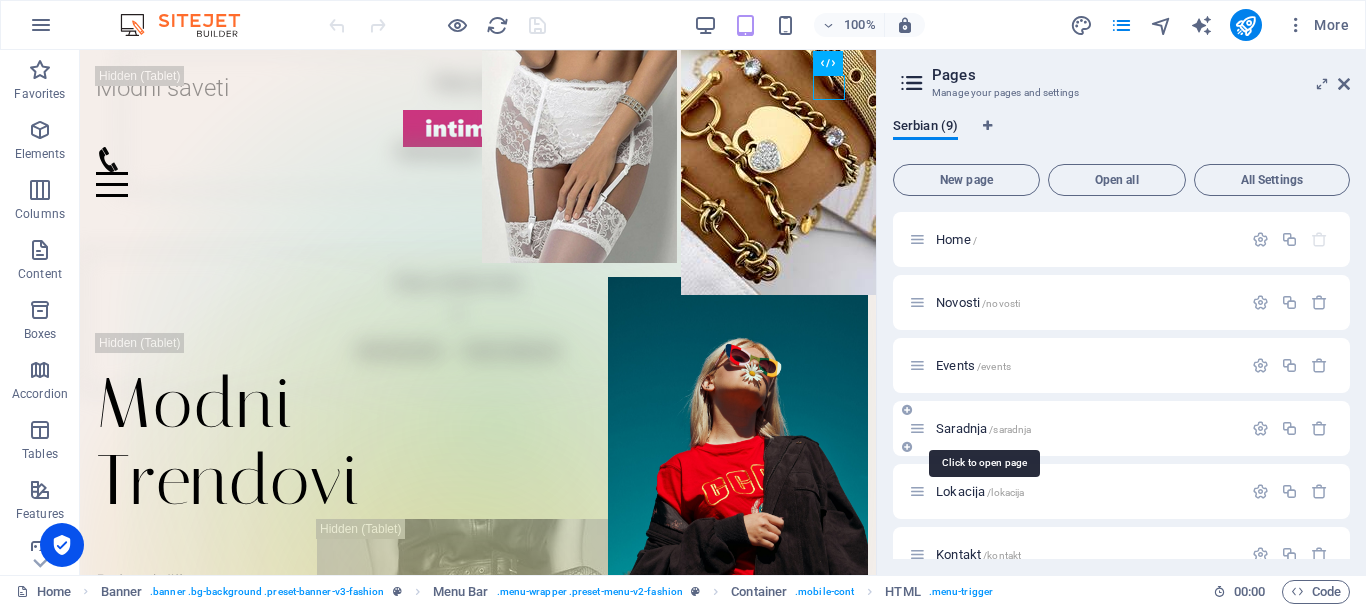 click on "Saradnja /[GEOGRAPHIC_DATA]" at bounding box center [983, 428] 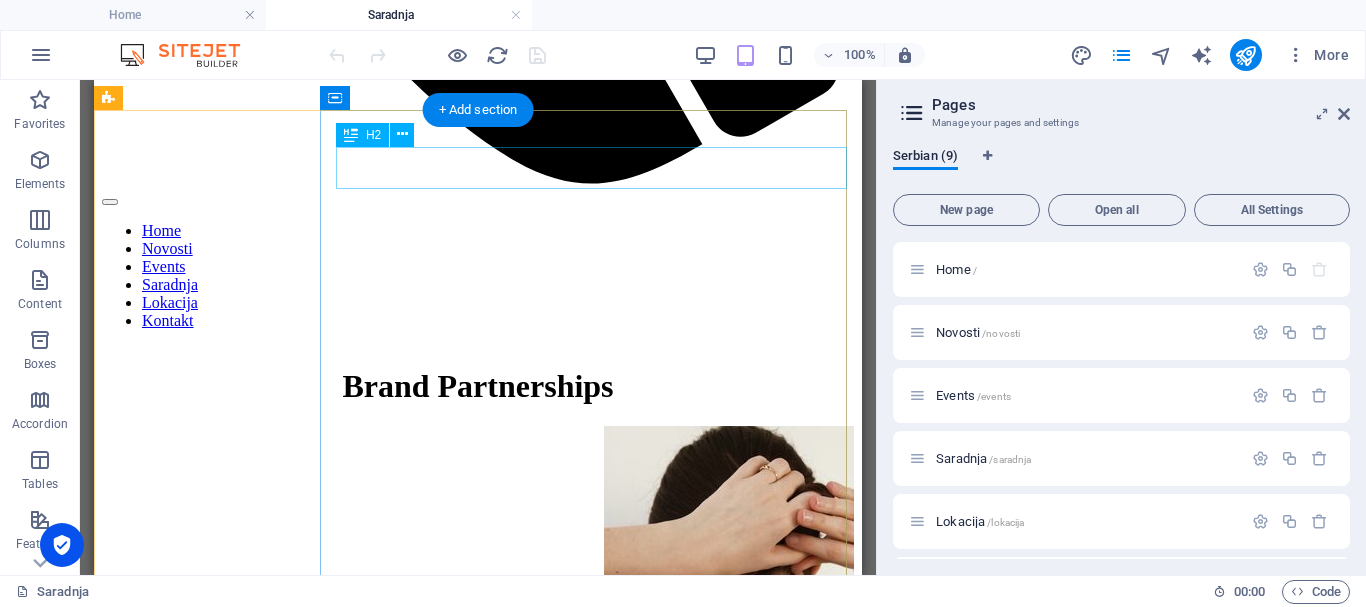 scroll, scrollTop: 1200, scrollLeft: 0, axis: vertical 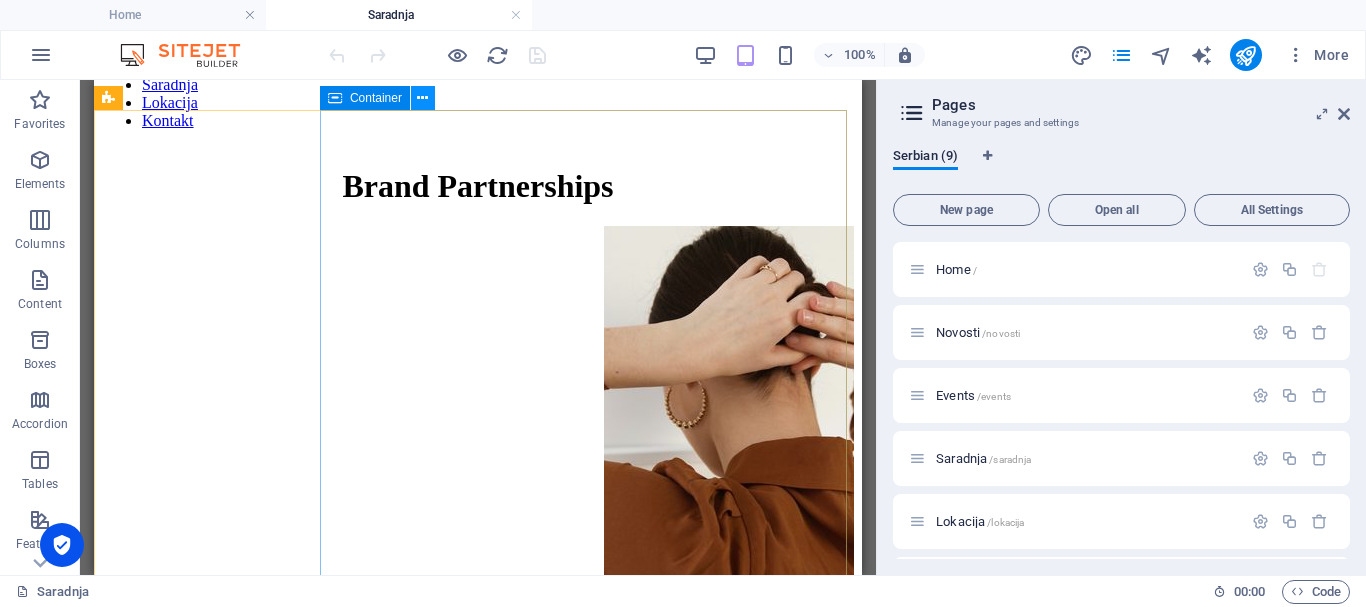 click at bounding box center (422, 98) 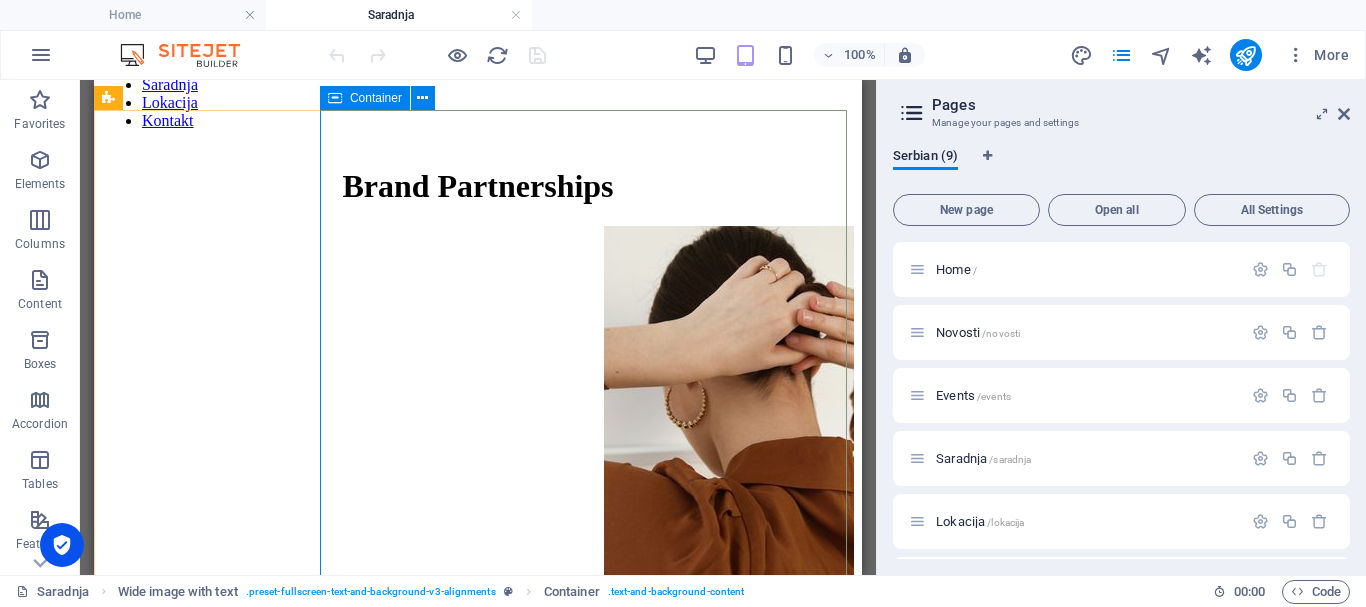 click on "Container" at bounding box center [376, 98] 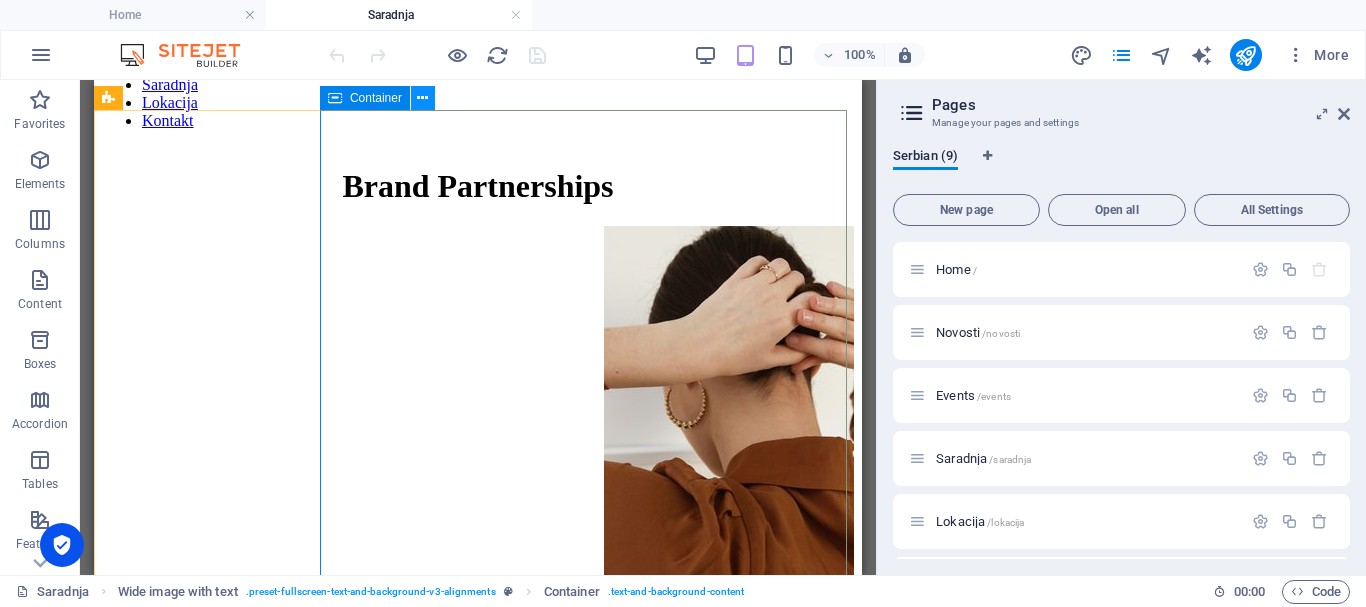 click at bounding box center (422, 98) 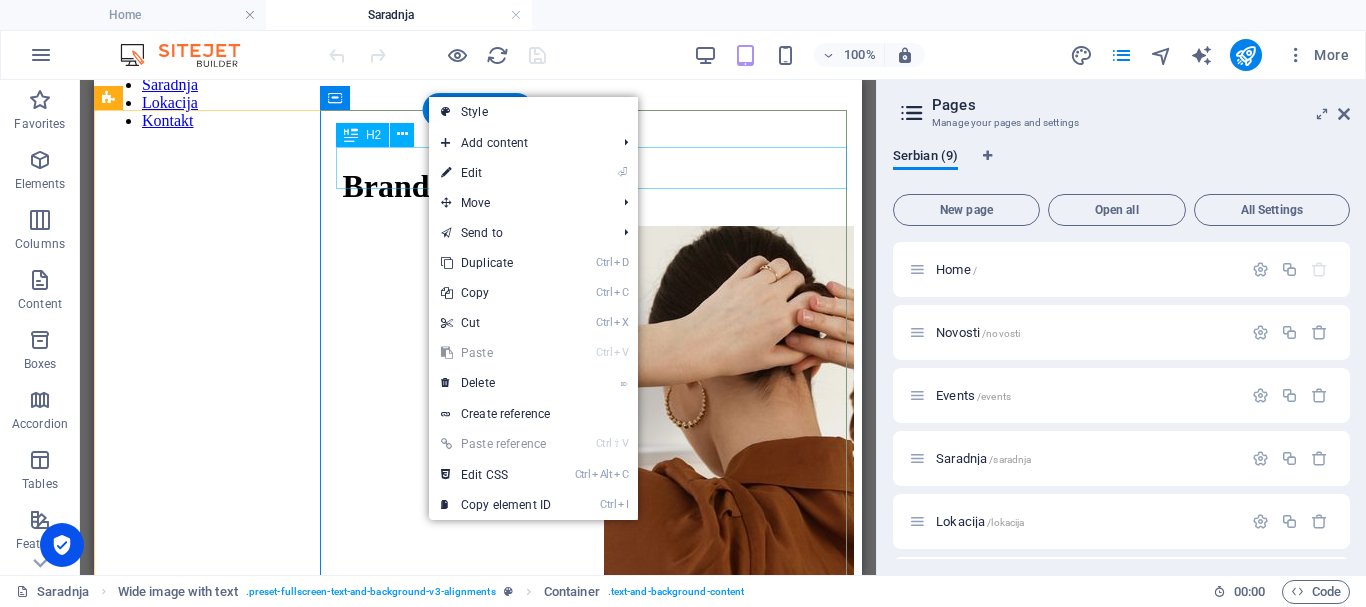 drag, startPoint x: 682, startPoint y: 172, endPoint x: 474, endPoint y: 130, distance: 212.19801 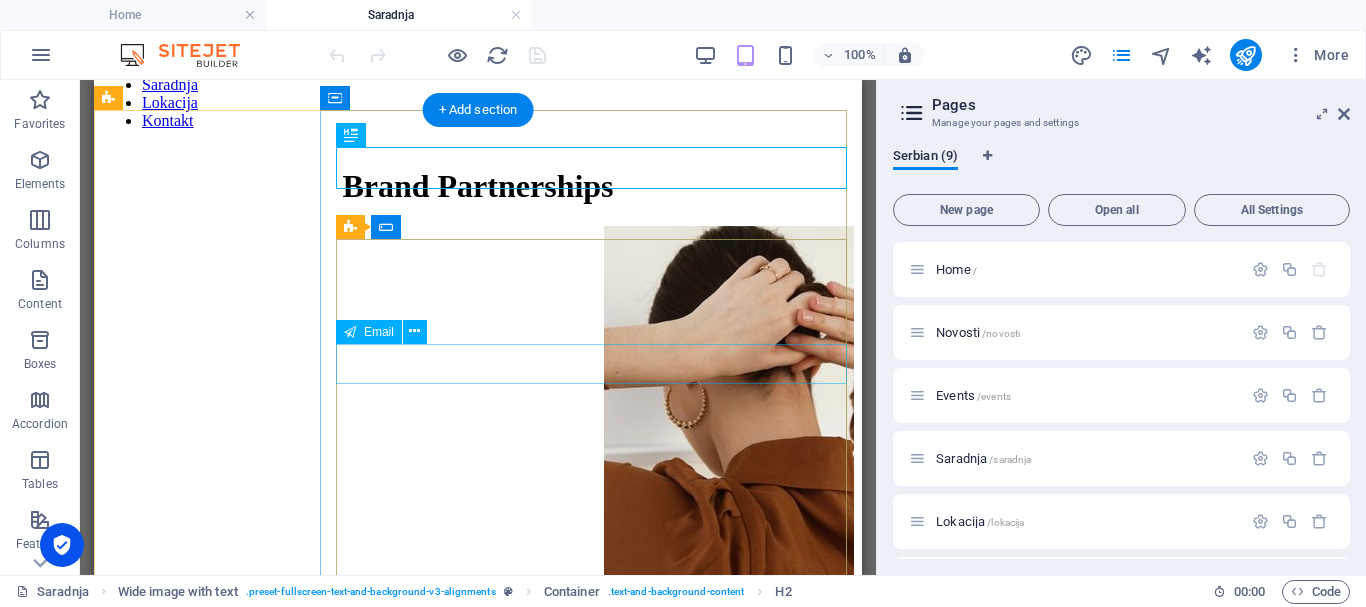 scroll, scrollTop: 1100, scrollLeft: 0, axis: vertical 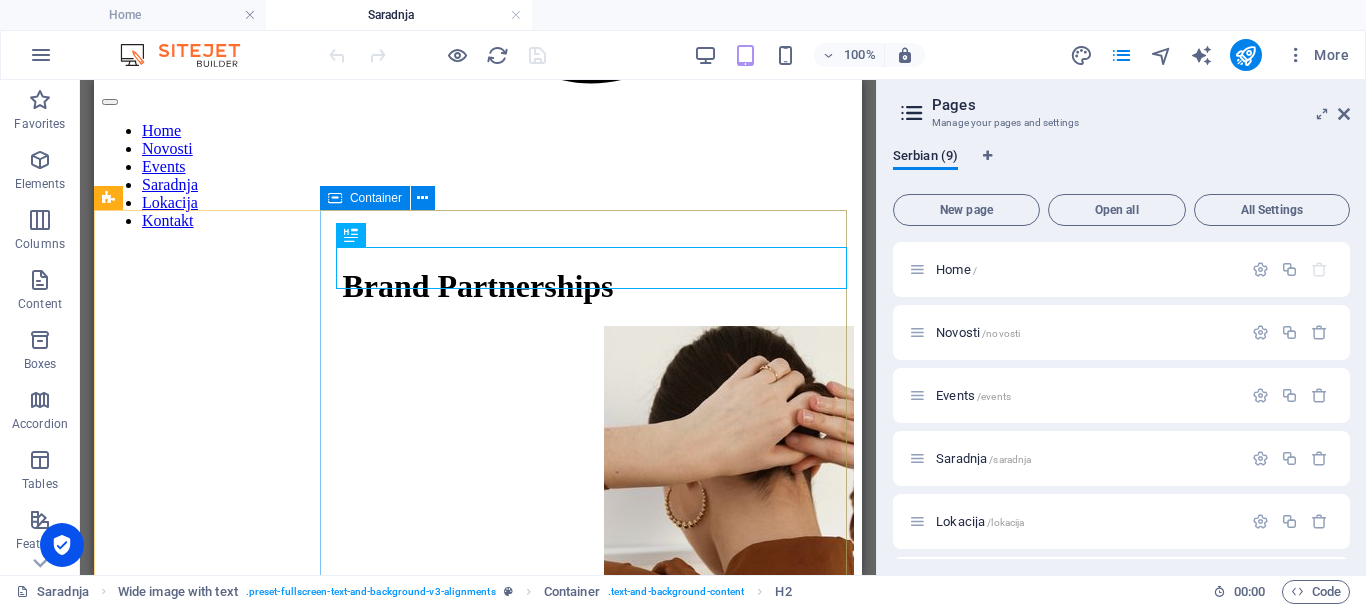 click at bounding box center (335, 198) 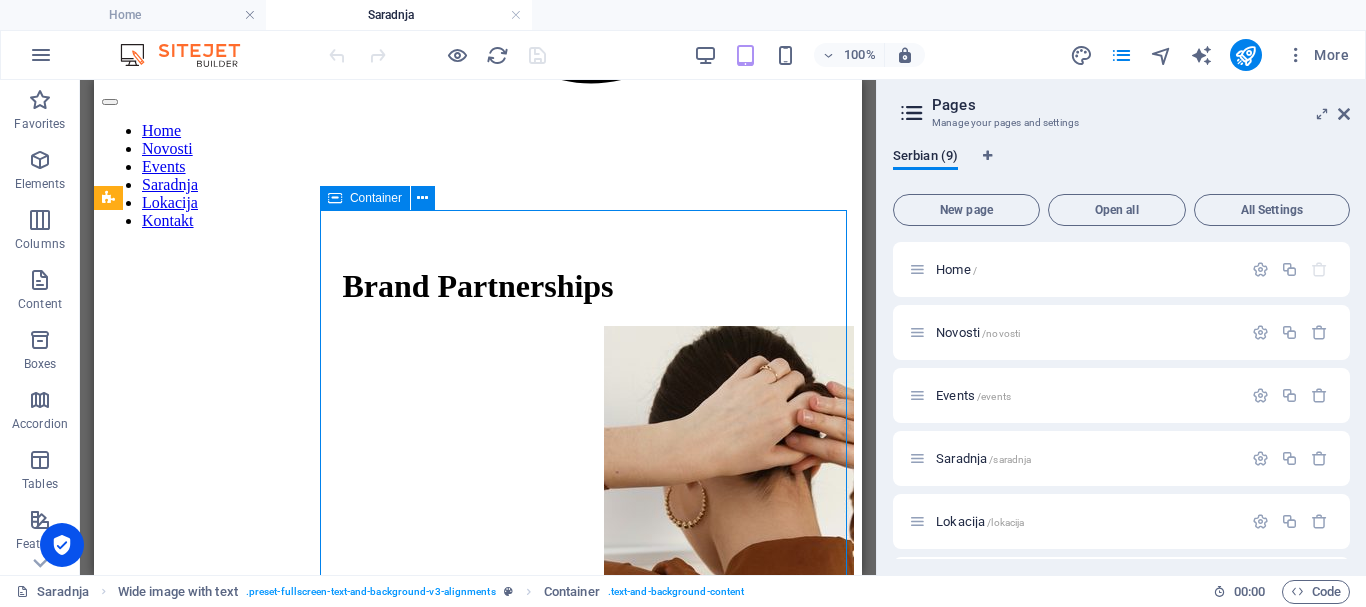 click at bounding box center [335, 198] 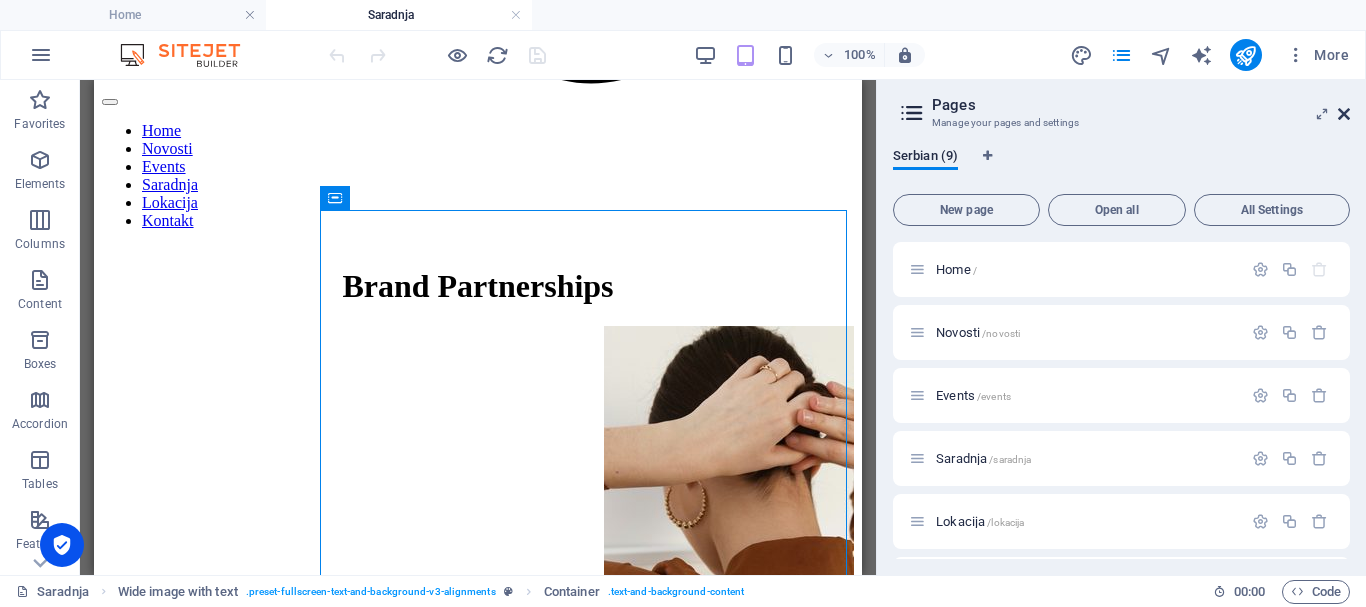 click at bounding box center (1344, 114) 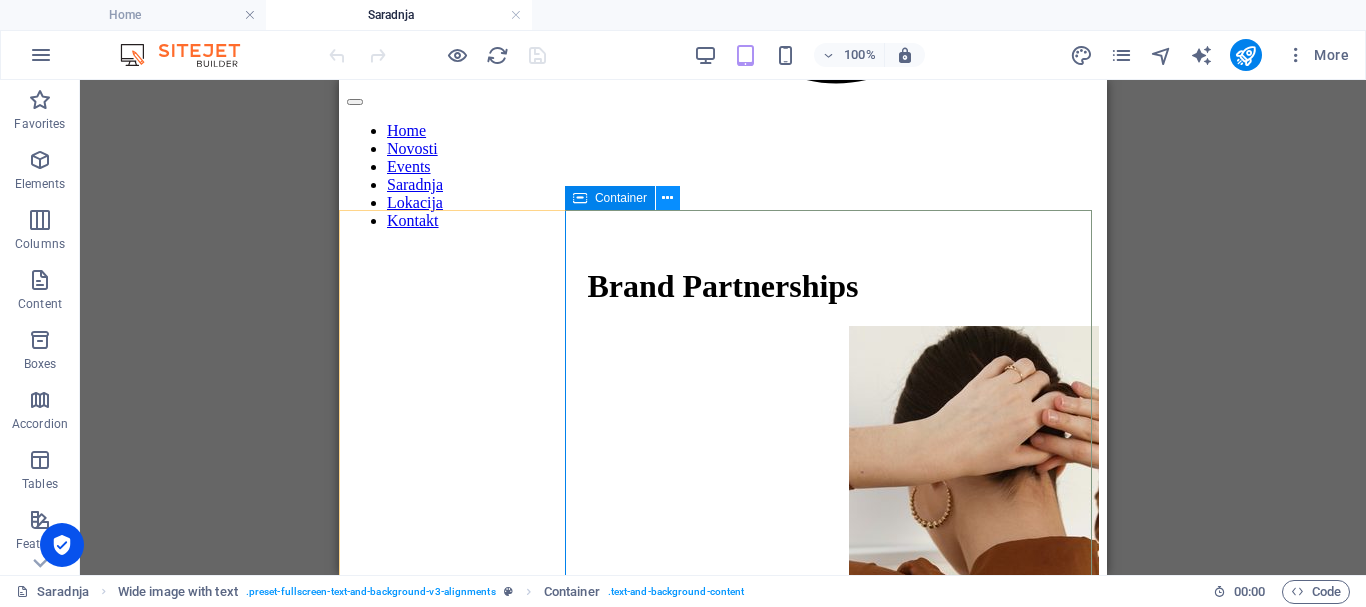 click at bounding box center [667, 198] 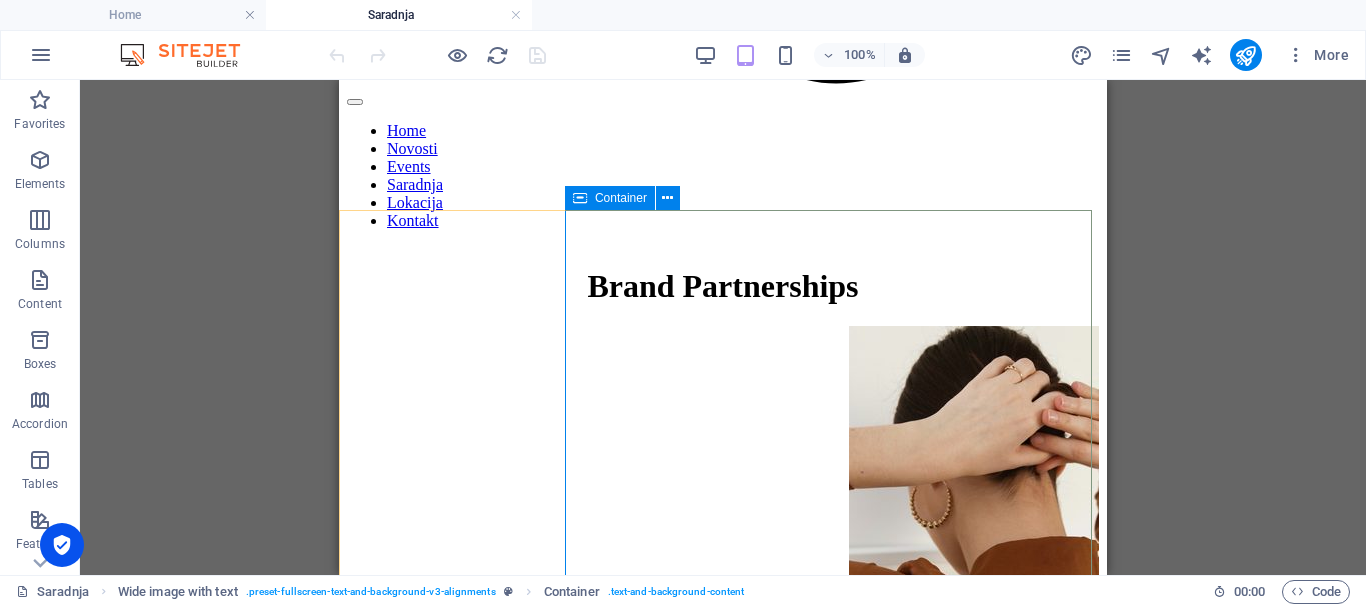 click at bounding box center [580, 198] 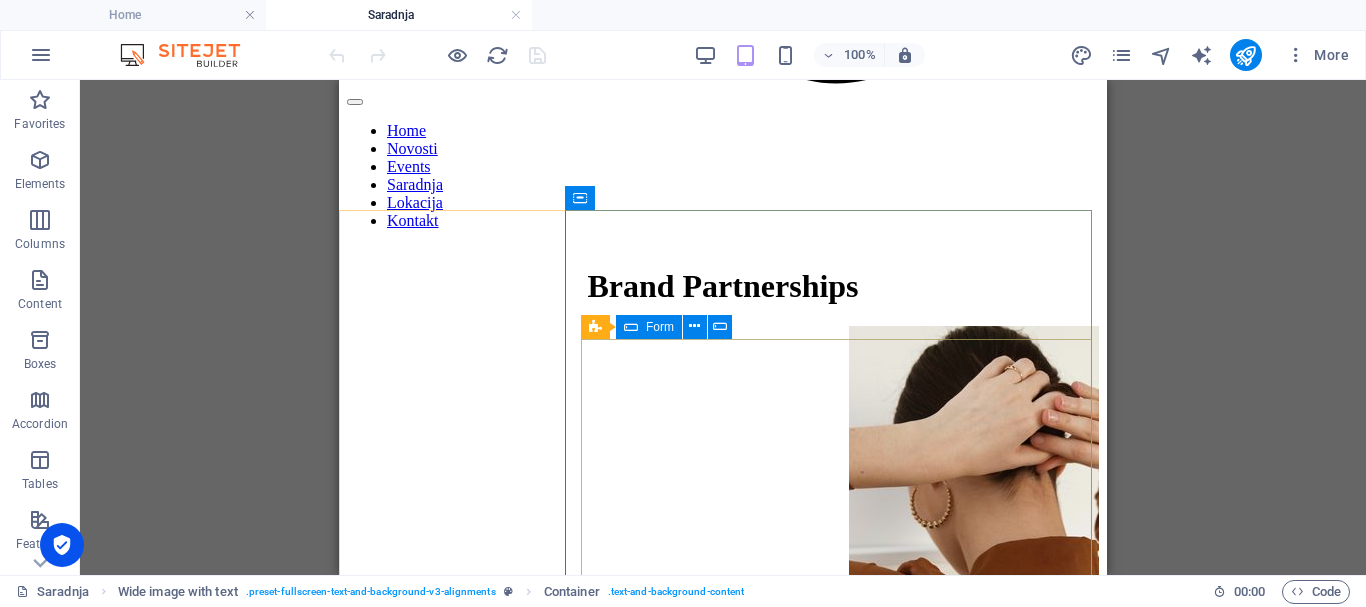 click on "Form" at bounding box center [649, 327] 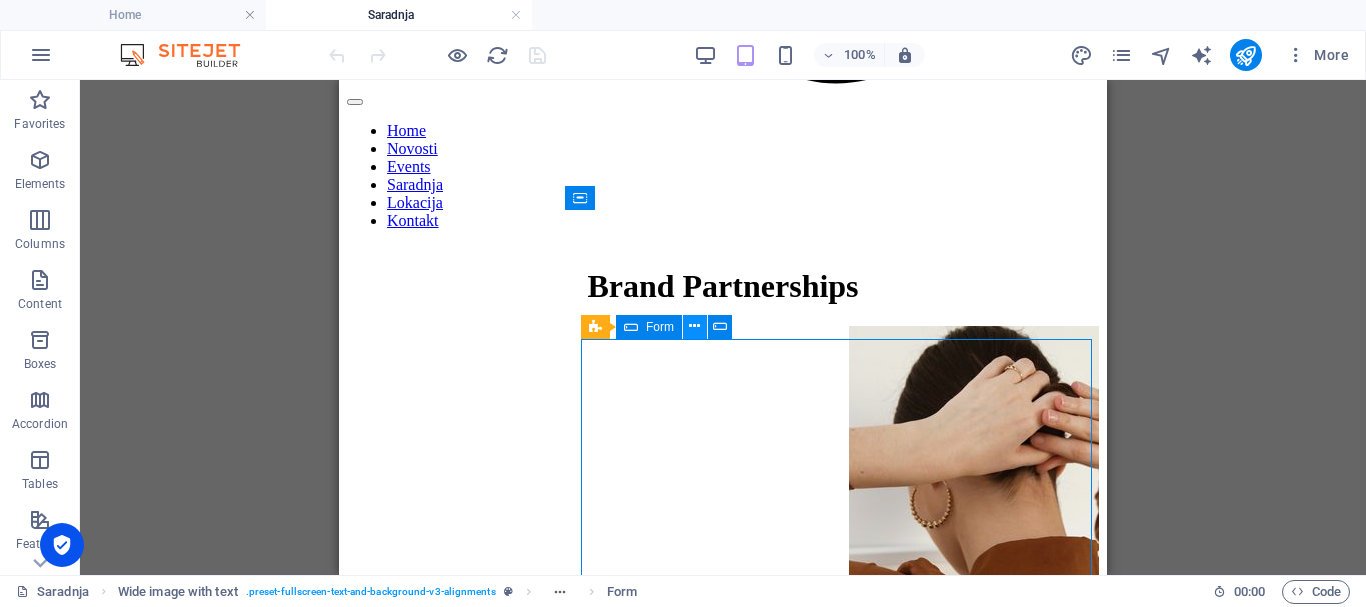 click at bounding box center [694, 326] 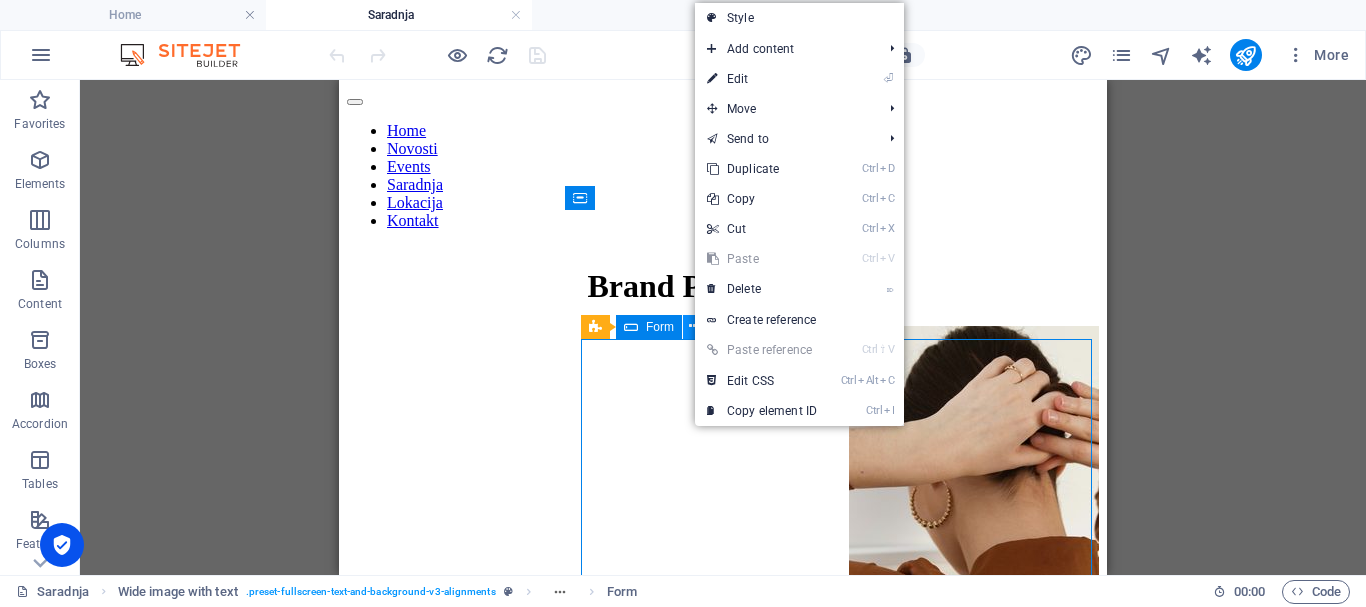 click at bounding box center (694, 326) 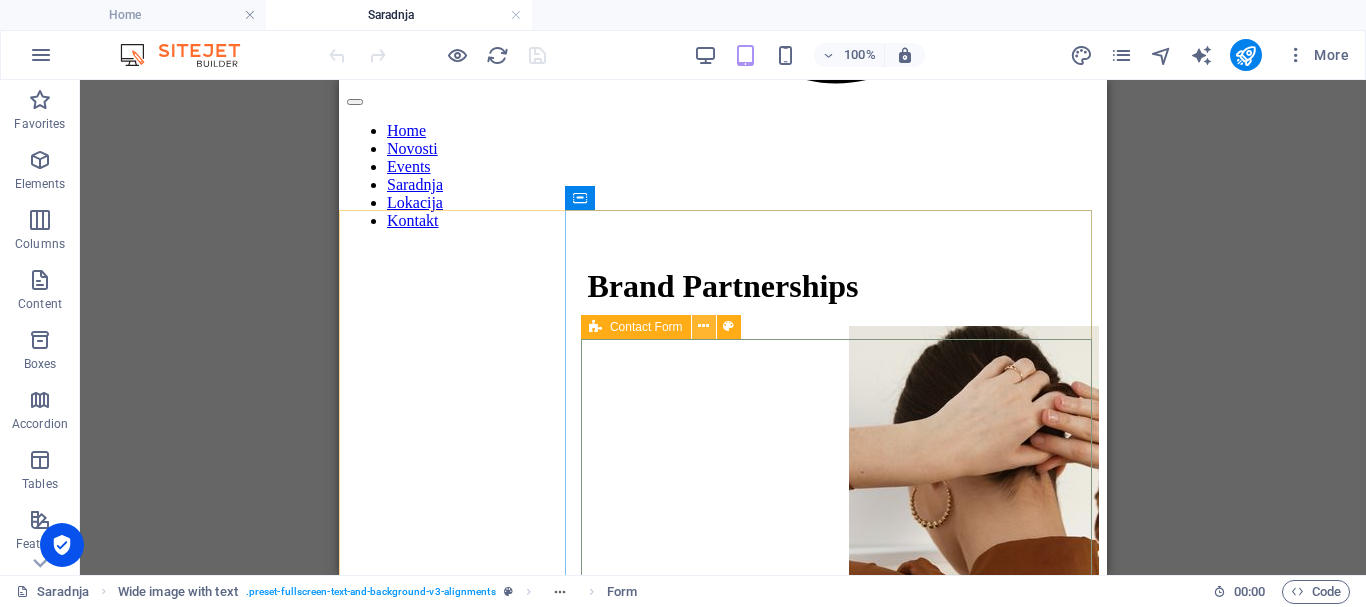 click at bounding box center (703, 326) 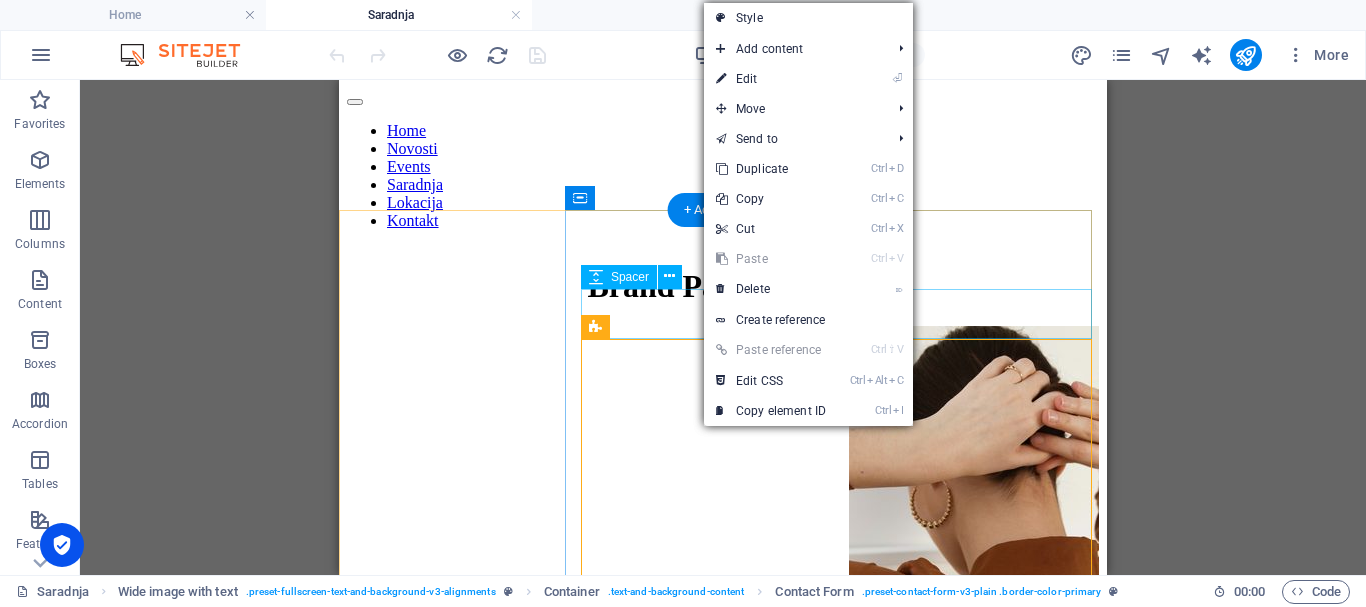 click at bounding box center (731, 2347) 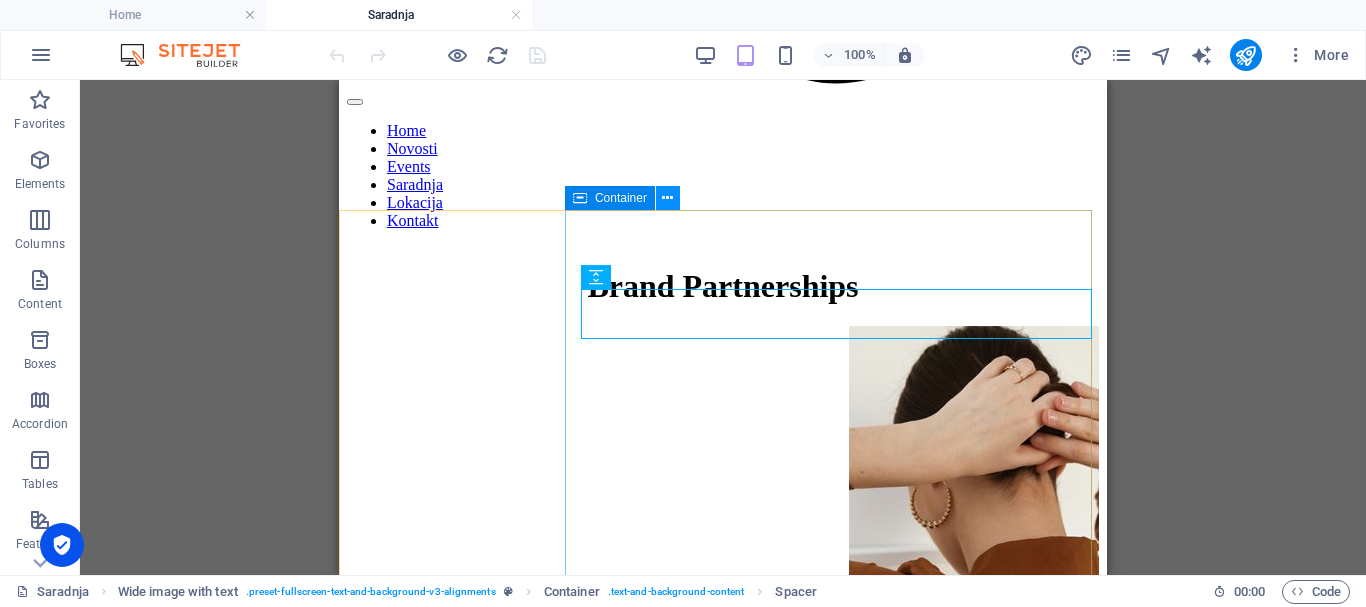 click at bounding box center (667, 198) 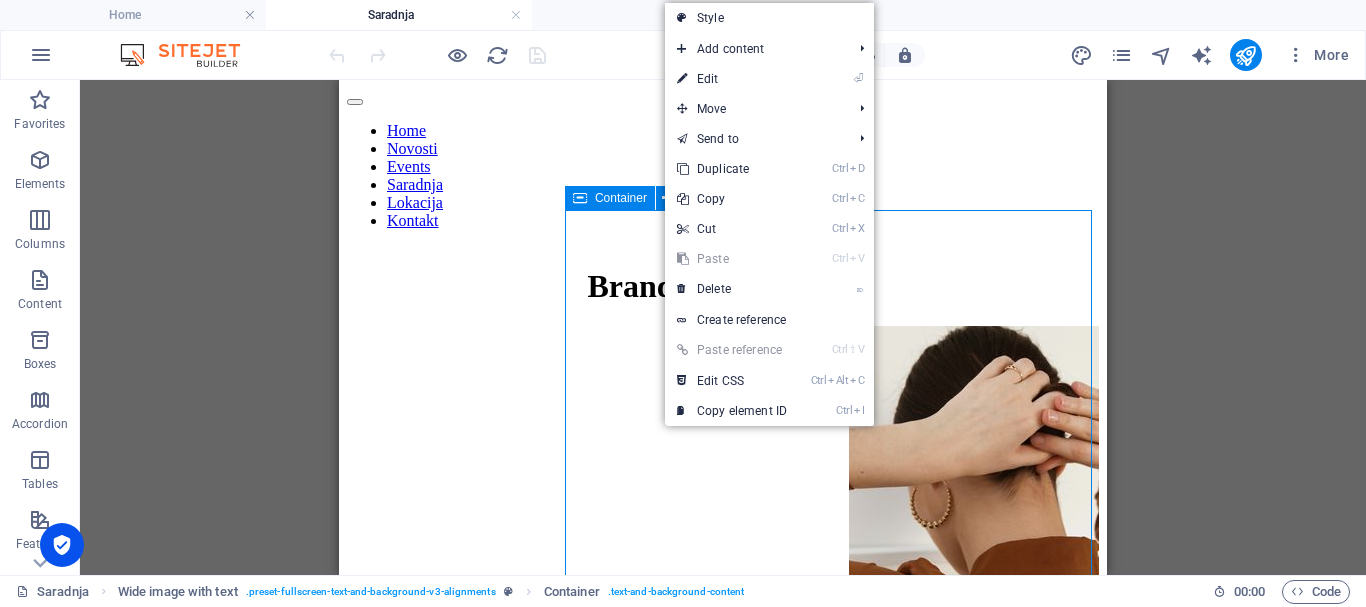 click on "Container" at bounding box center [610, 198] 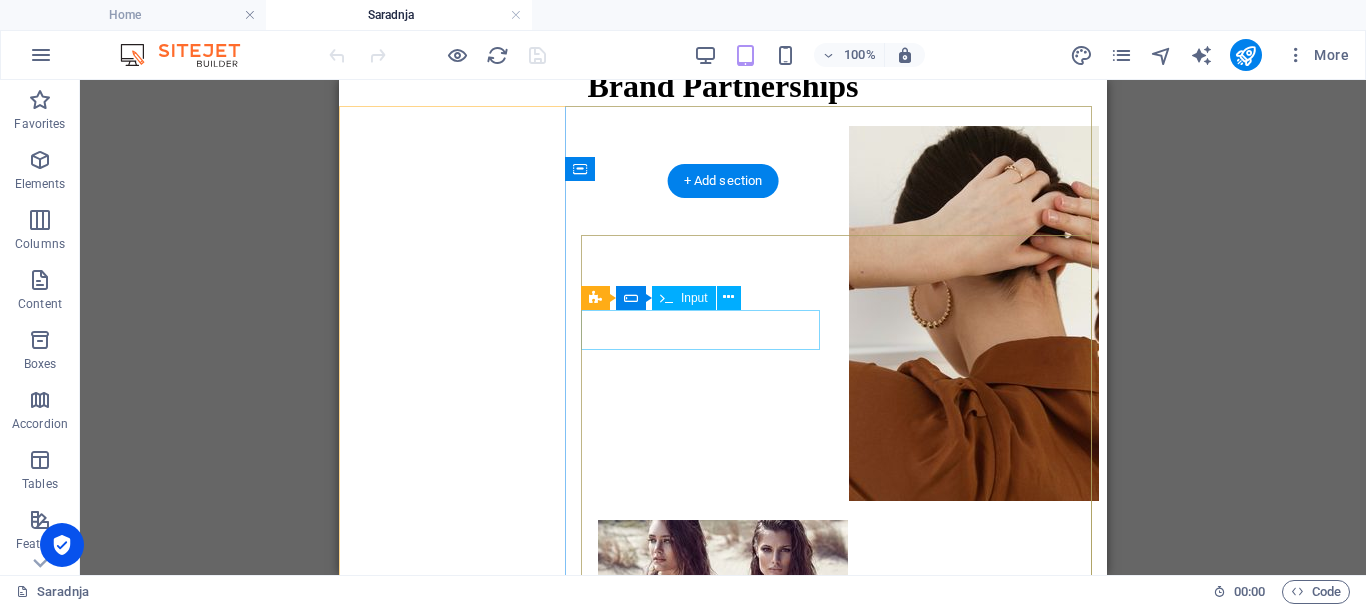 scroll, scrollTop: 1100, scrollLeft: 0, axis: vertical 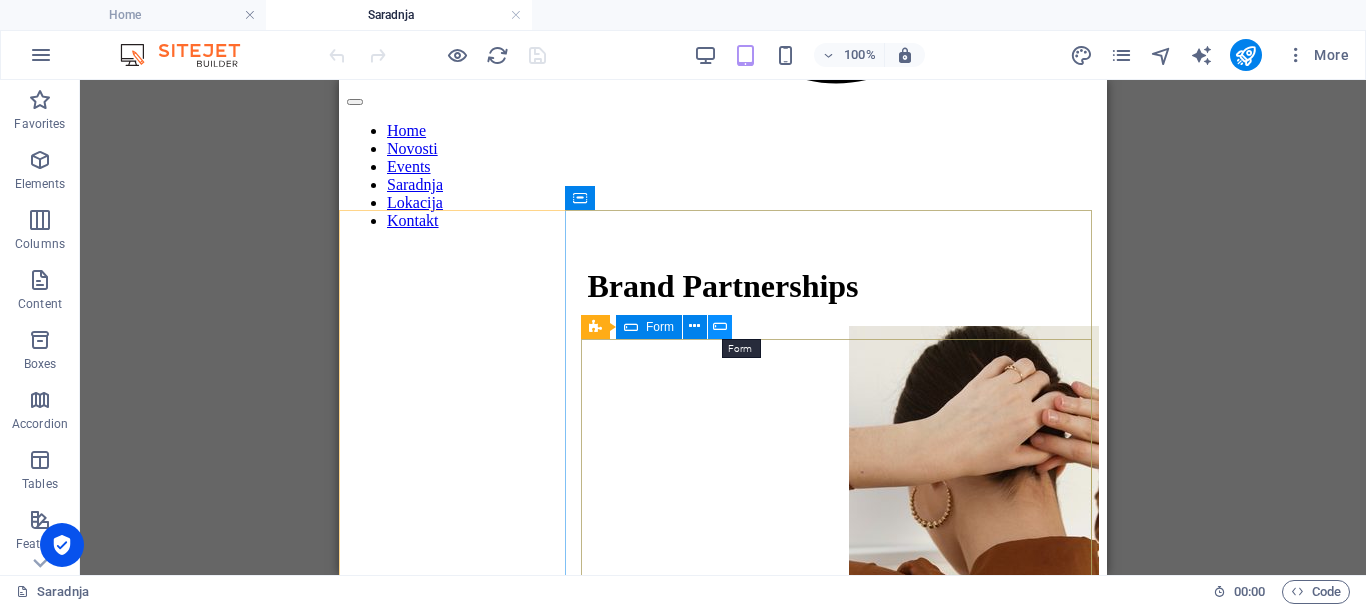 click at bounding box center (720, 326) 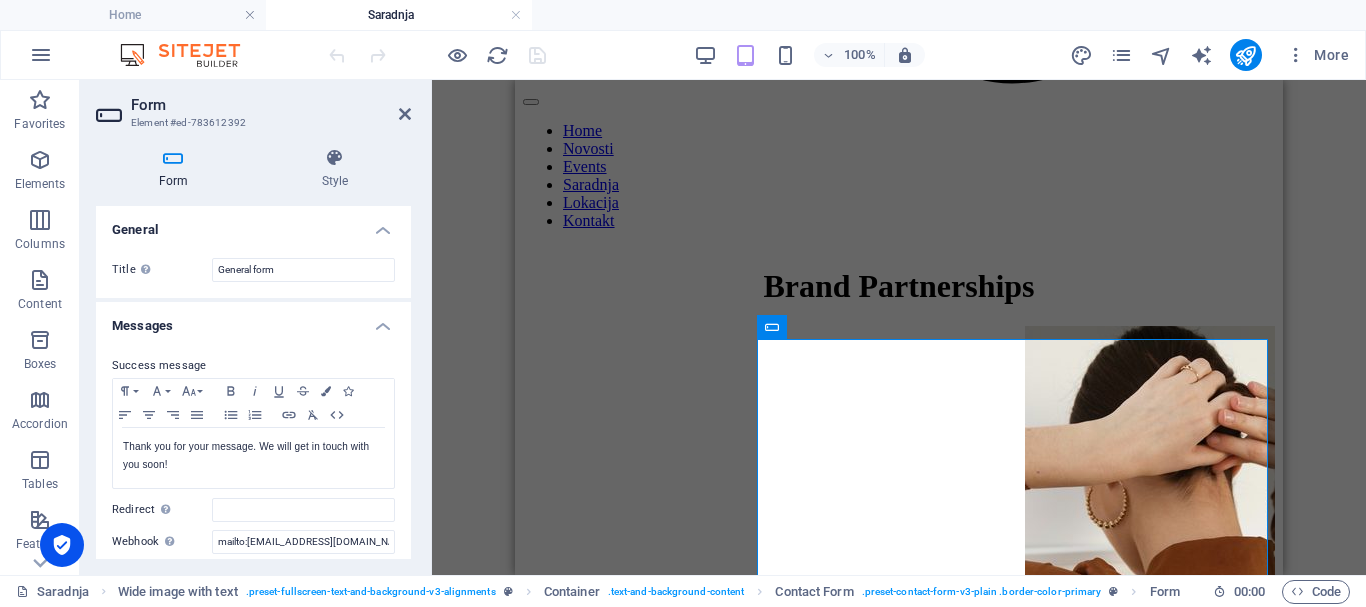 scroll, scrollTop: 100, scrollLeft: 0, axis: vertical 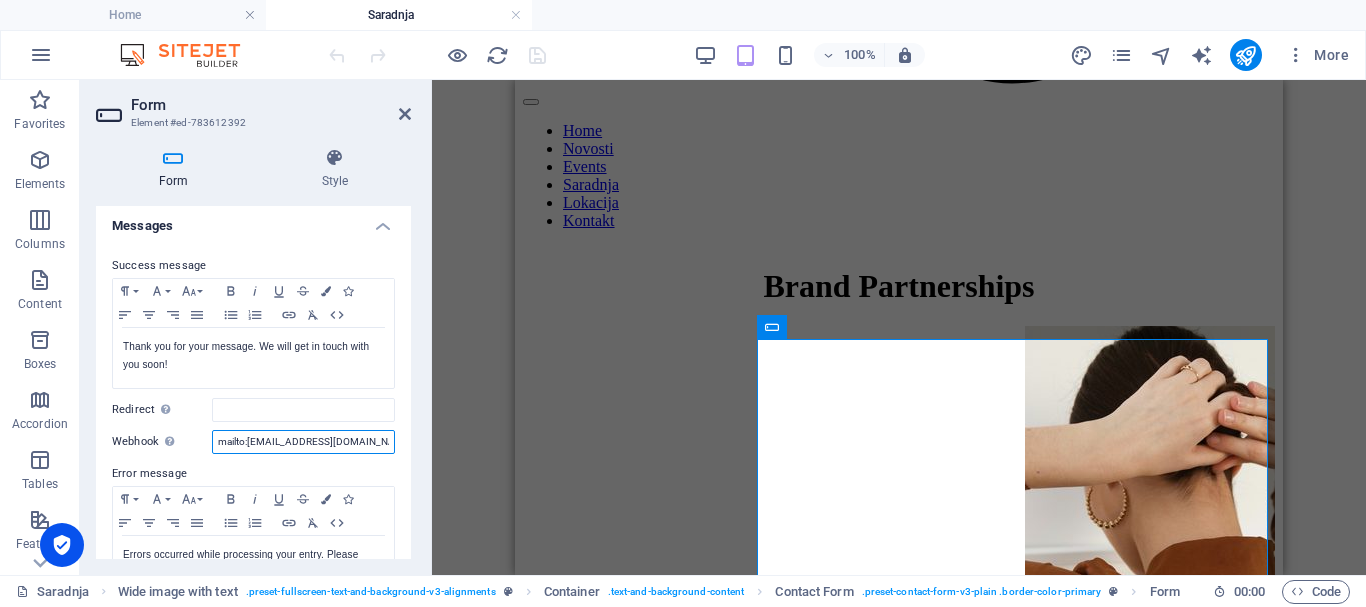 drag, startPoint x: 303, startPoint y: 442, endPoint x: 234, endPoint y: 440, distance: 69.02898 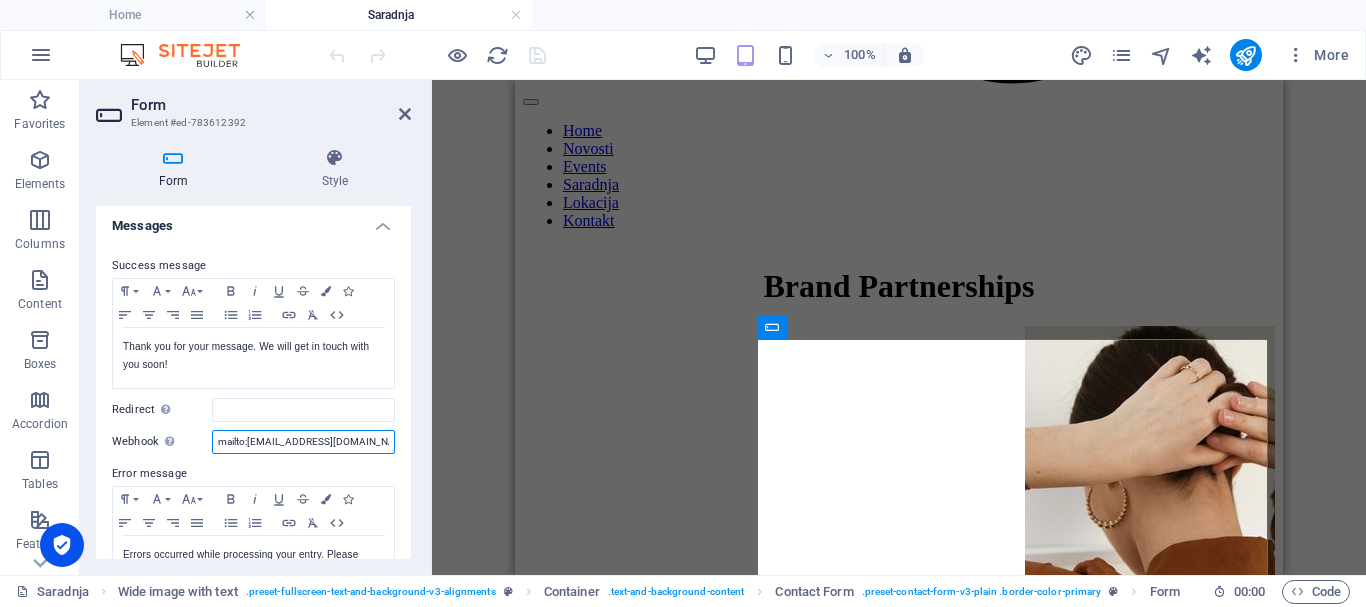 paste on "[URL][DOMAIN_NAME]" 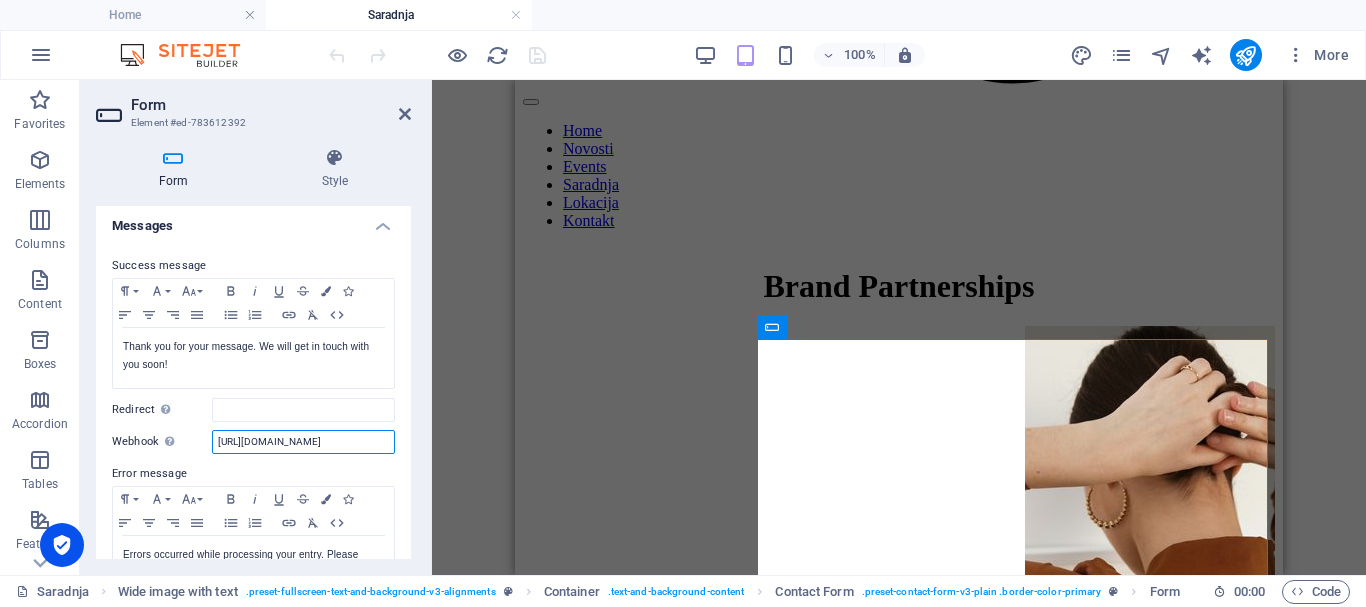 scroll, scrollTop: 0, scrollLeft: 241, axis: horizontal 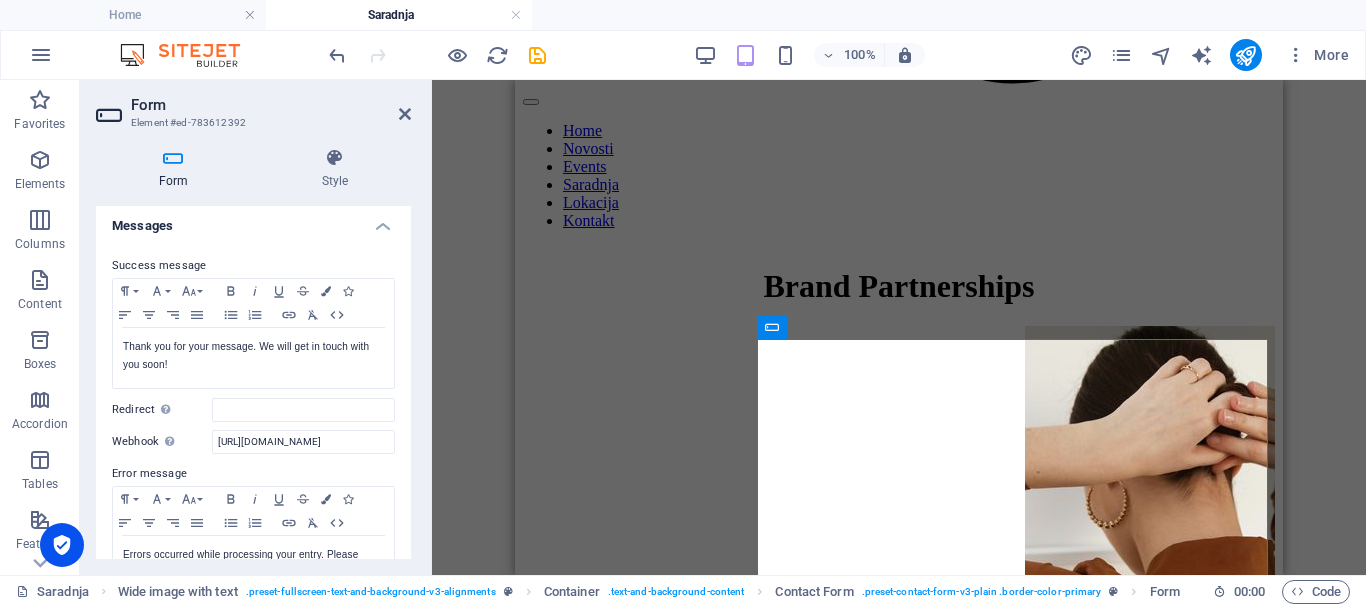 click on "Messages" at bounding box center (253, 220) 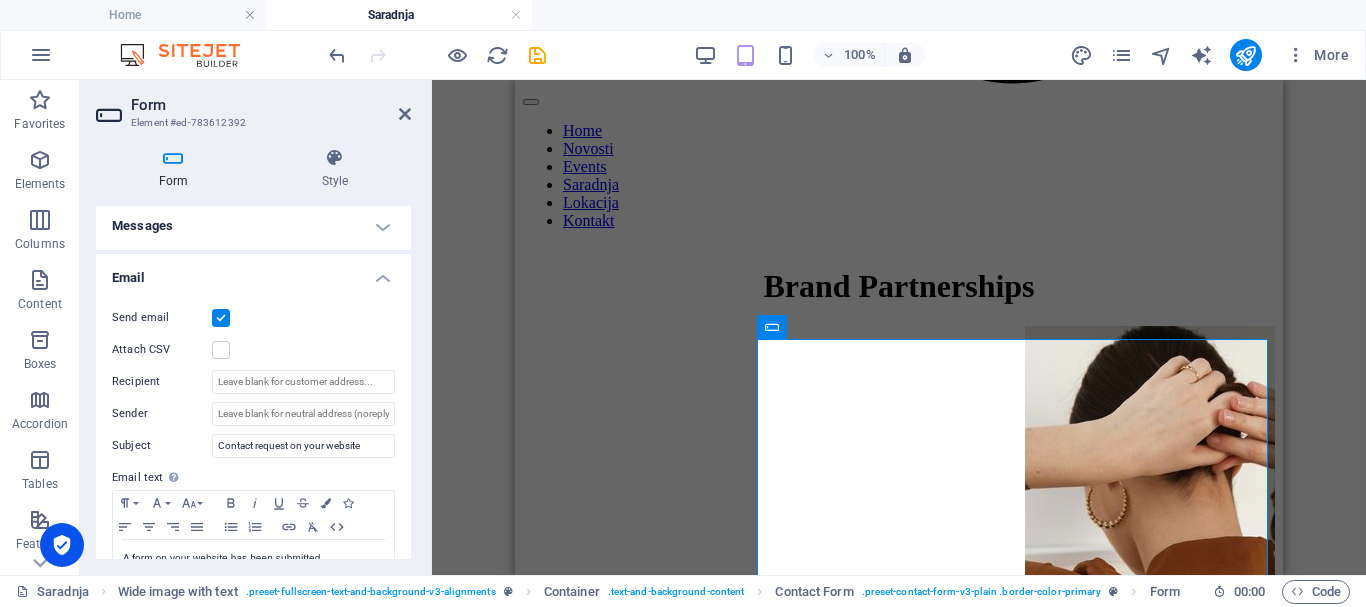 scroll, scrollTop: 0, scrollLeft: 0, axis: both 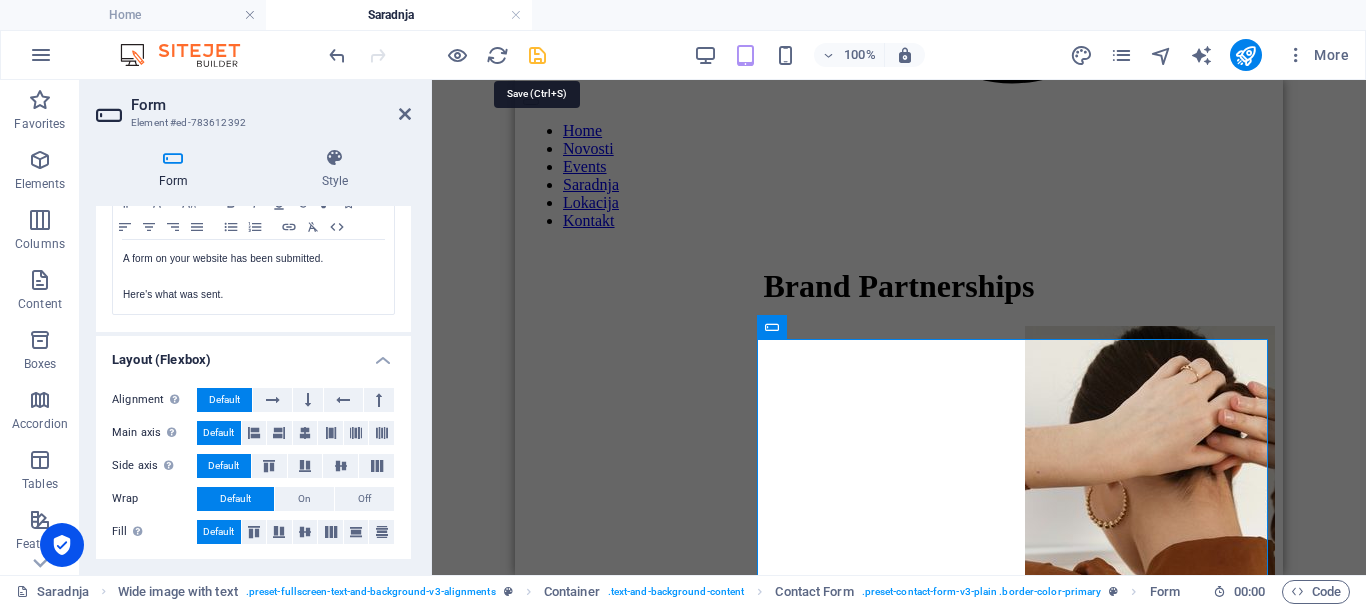 click at bounding box center [537, 55] 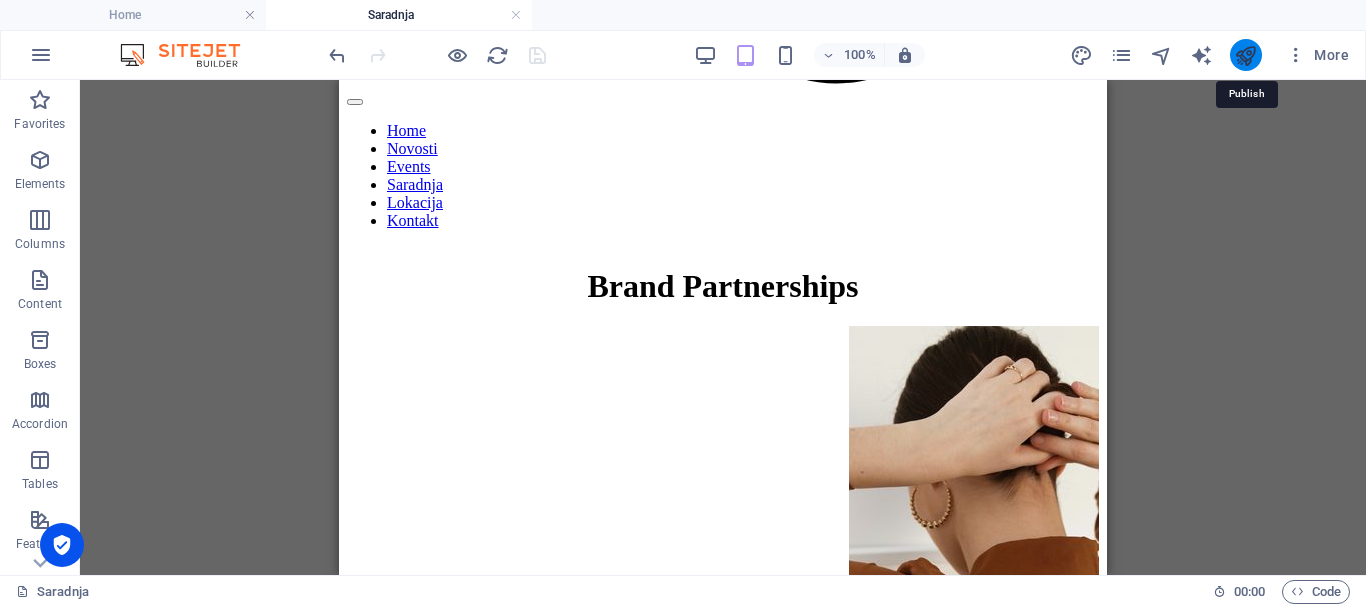 click at bounding box center (1245, 55) 